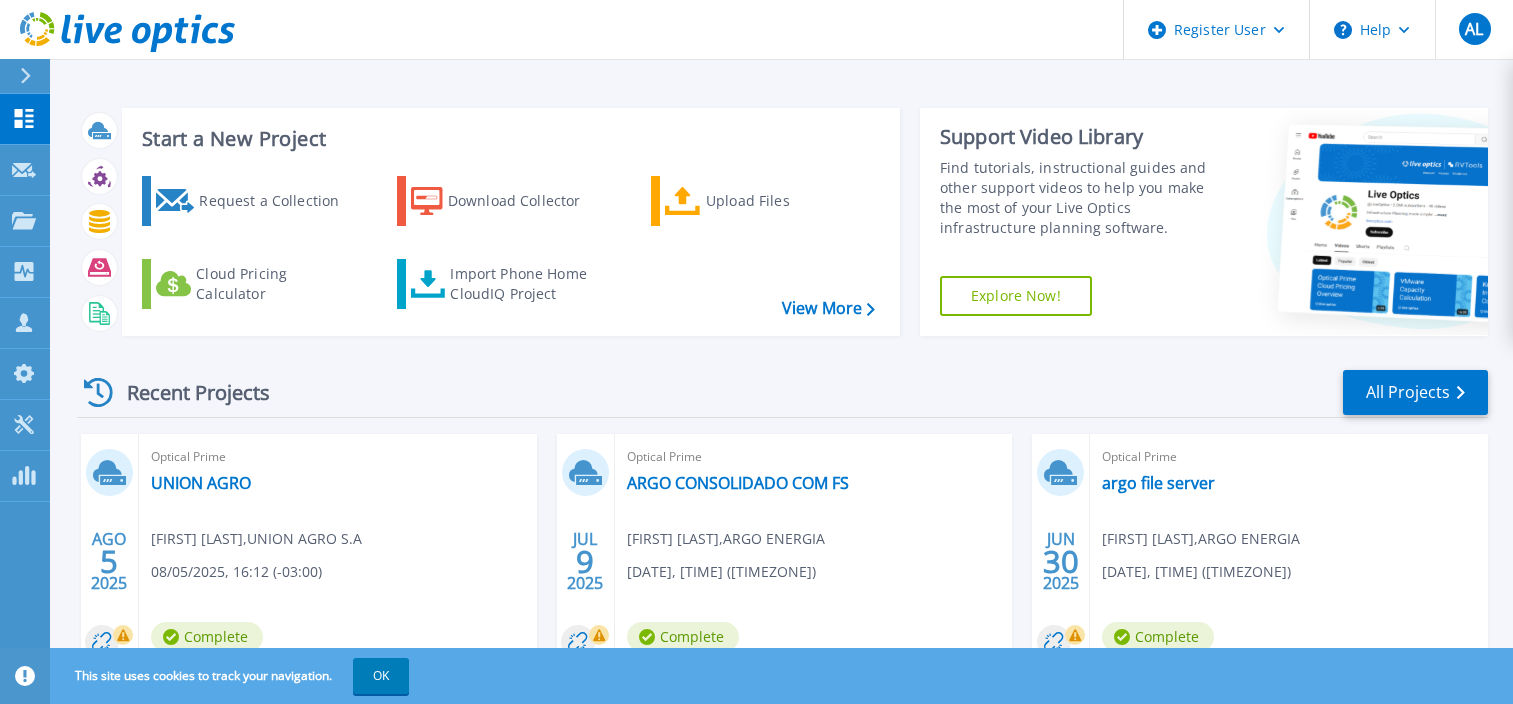 scroll, scrollTop: 0, scrollLeft: 0, axis: both 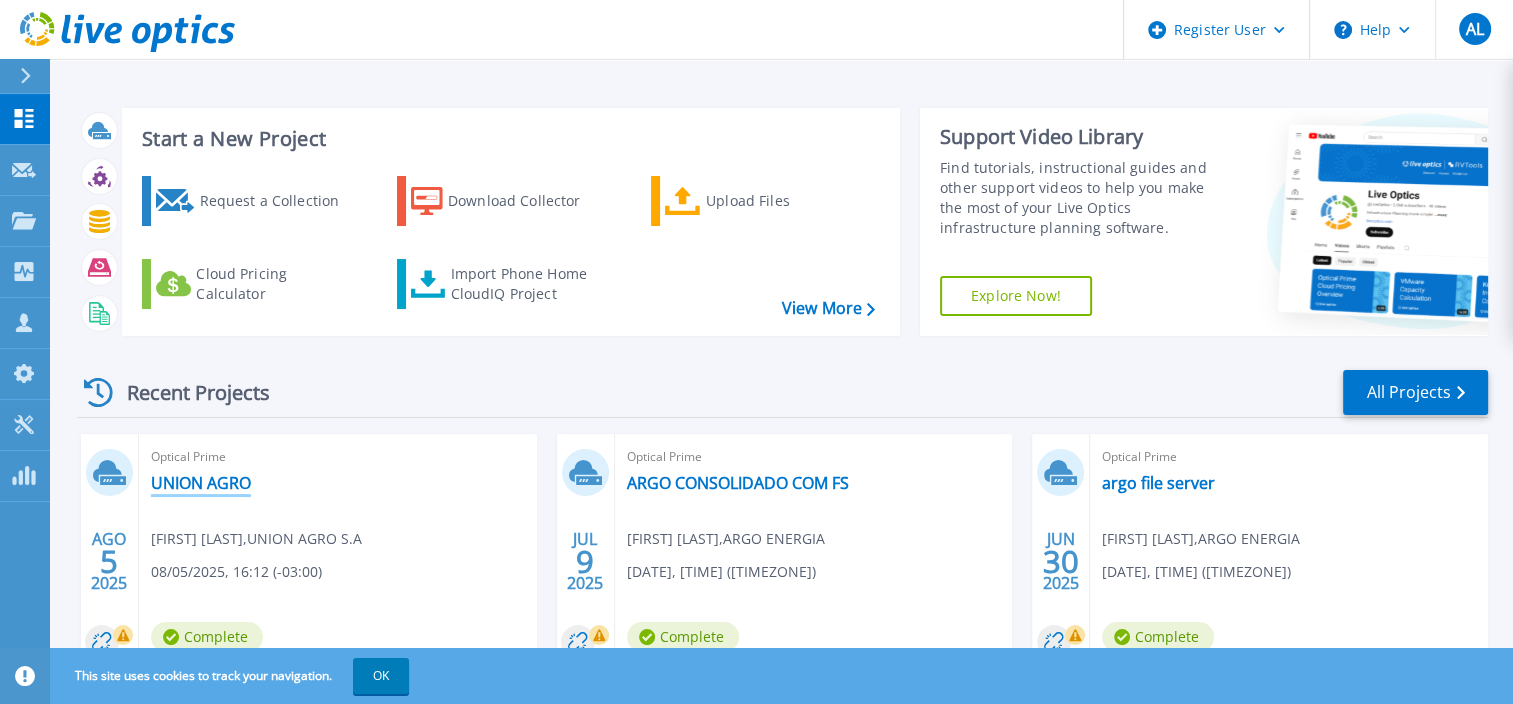 click on "UNION AGRO" at bounding box center [201, 483] 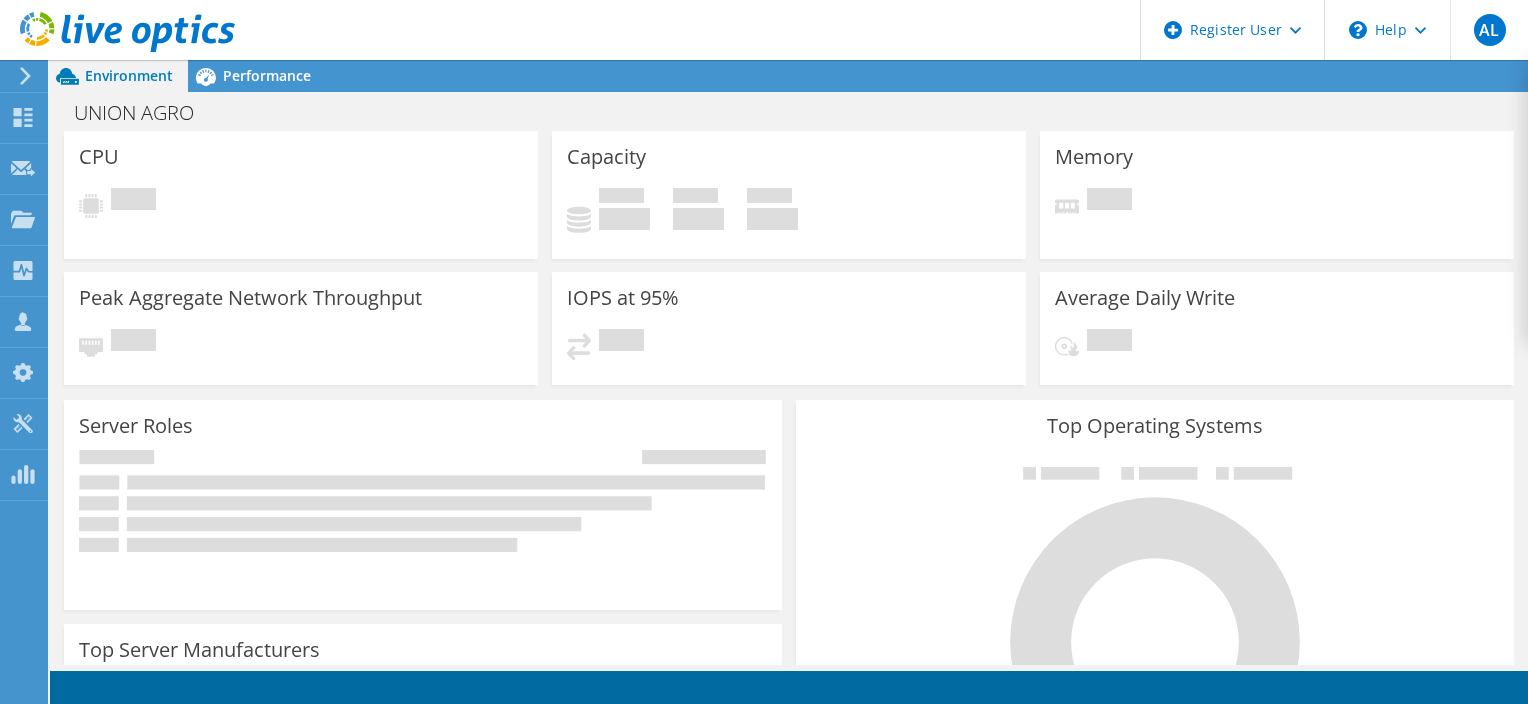 scroll, scrollTop: 0, scrollLeft: 0, axis: both 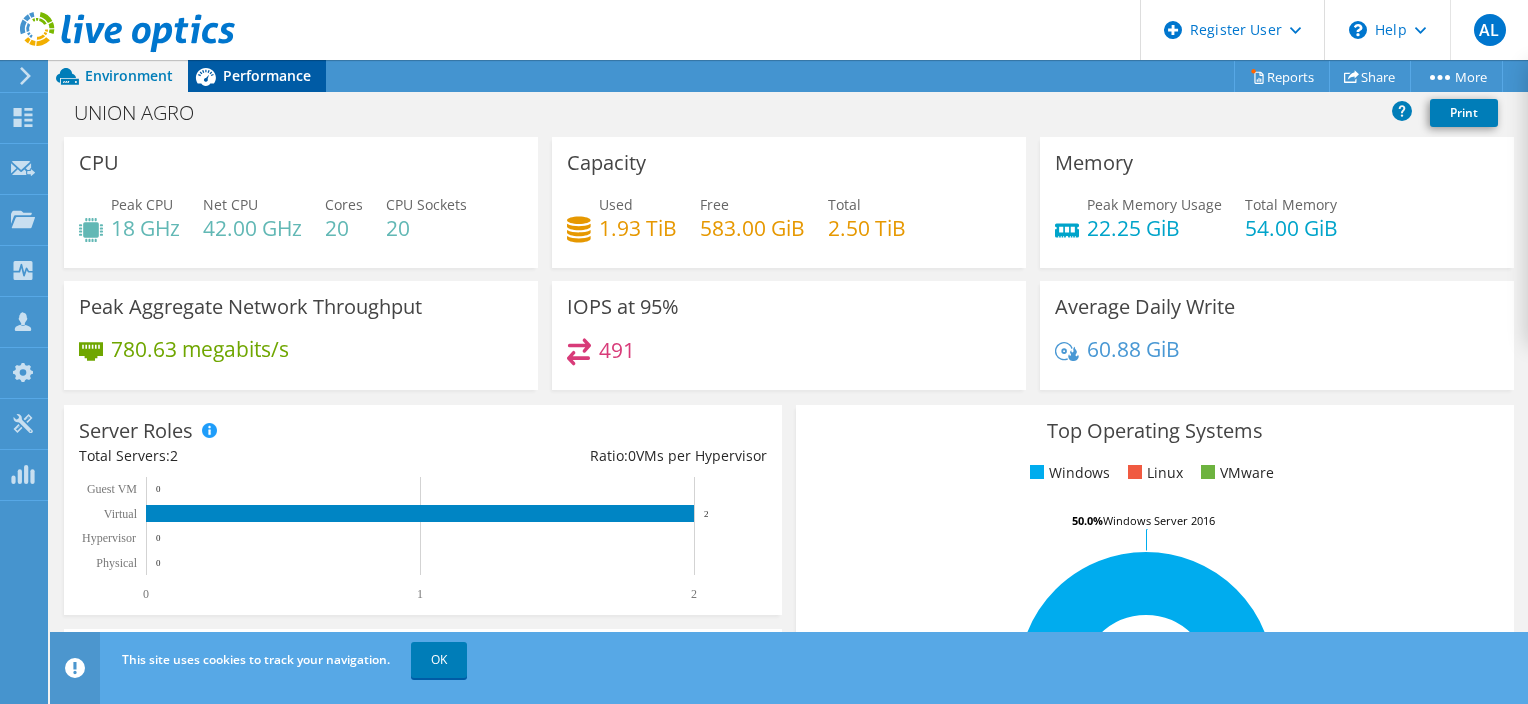 click on "Performance" at bounding box center [267, 75] 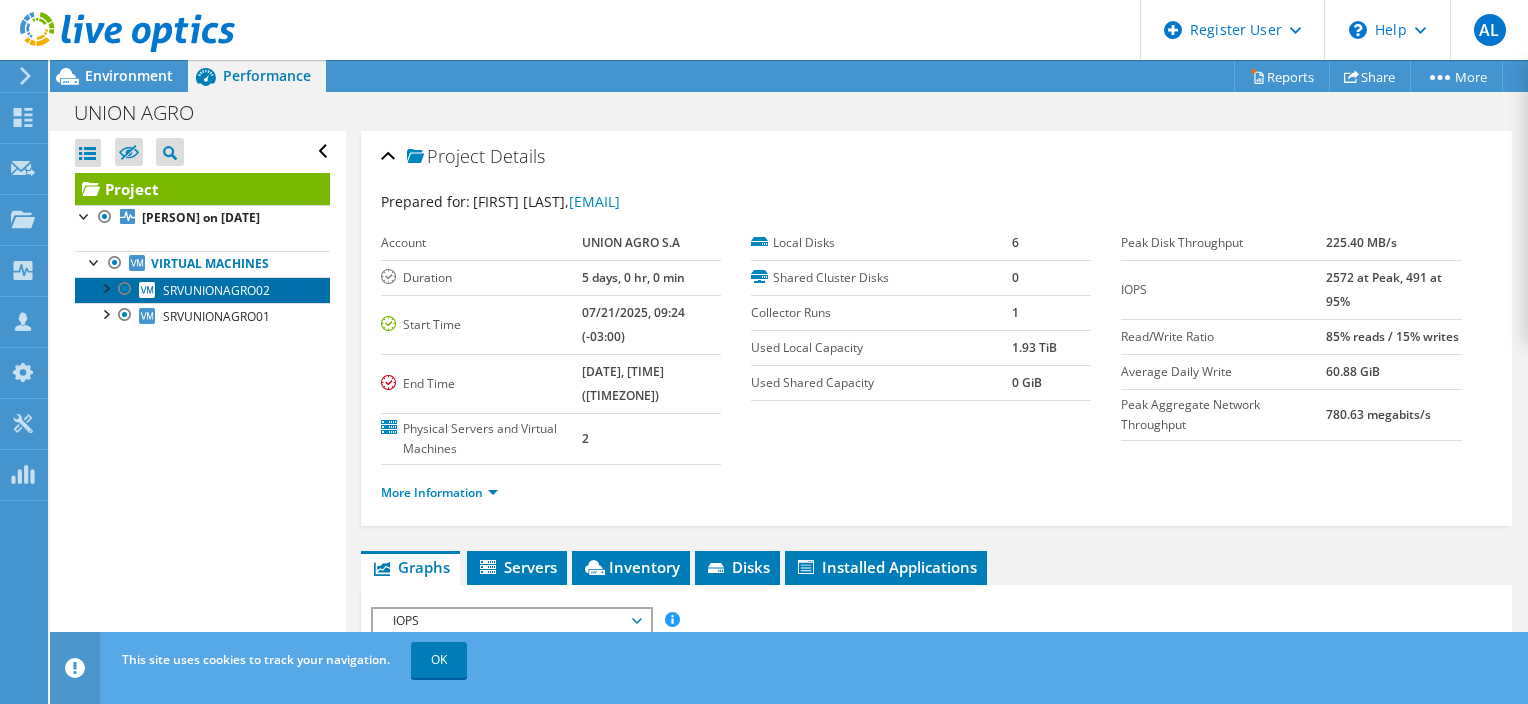 click on "SRVUNIONAGRO02" at bounding box center [216, 290] 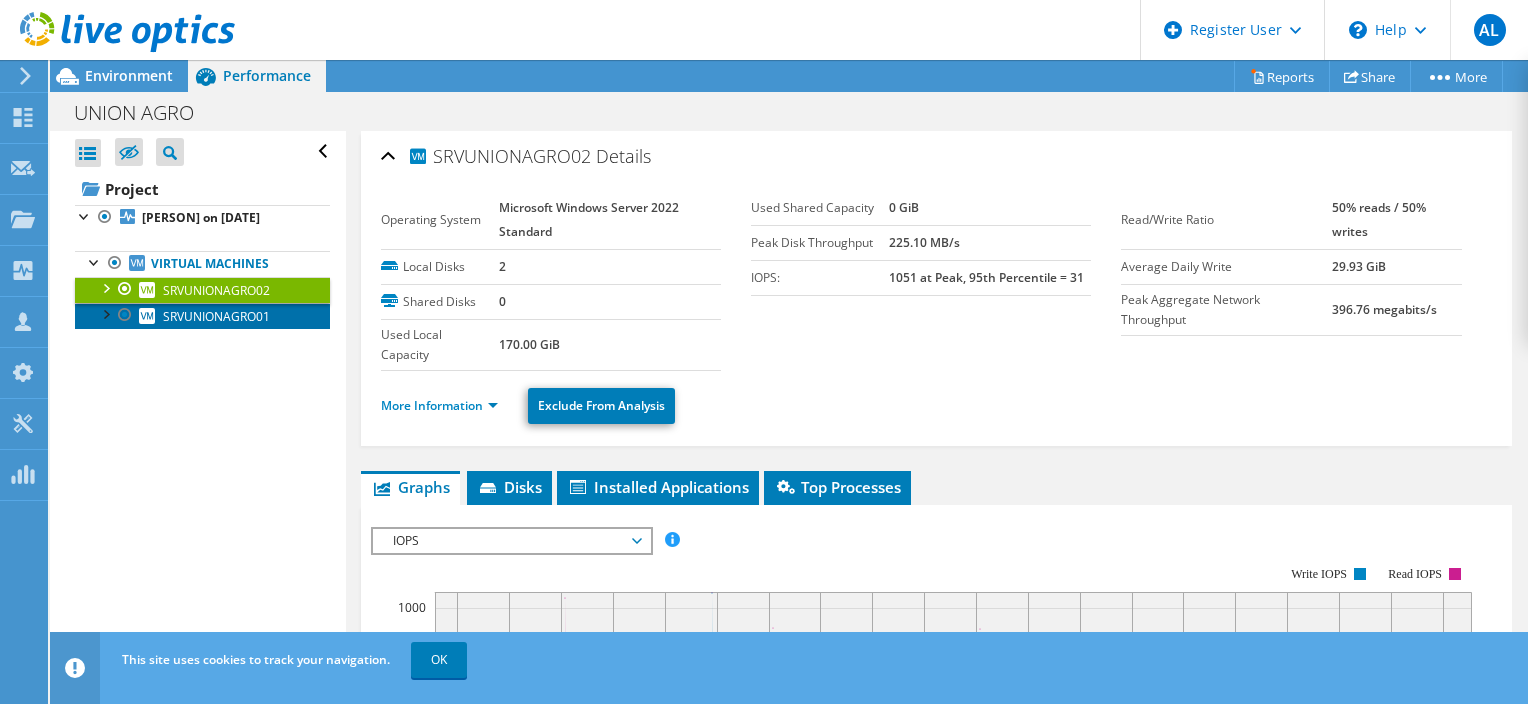 click on "SRVUNIONAGRO01" at bounding box center [216, 316] 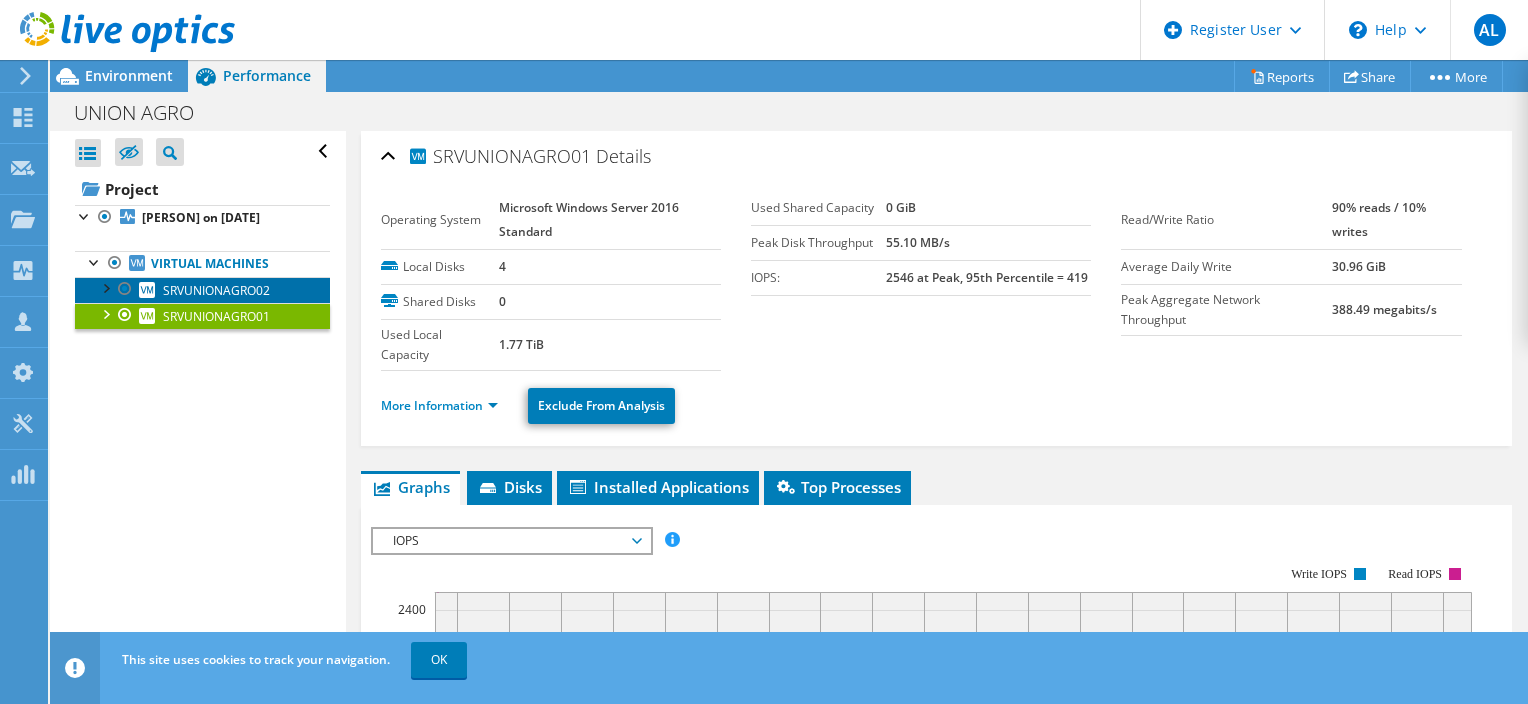 click on "SRVUNIONAGRO02" at bounding box center [216, 290] 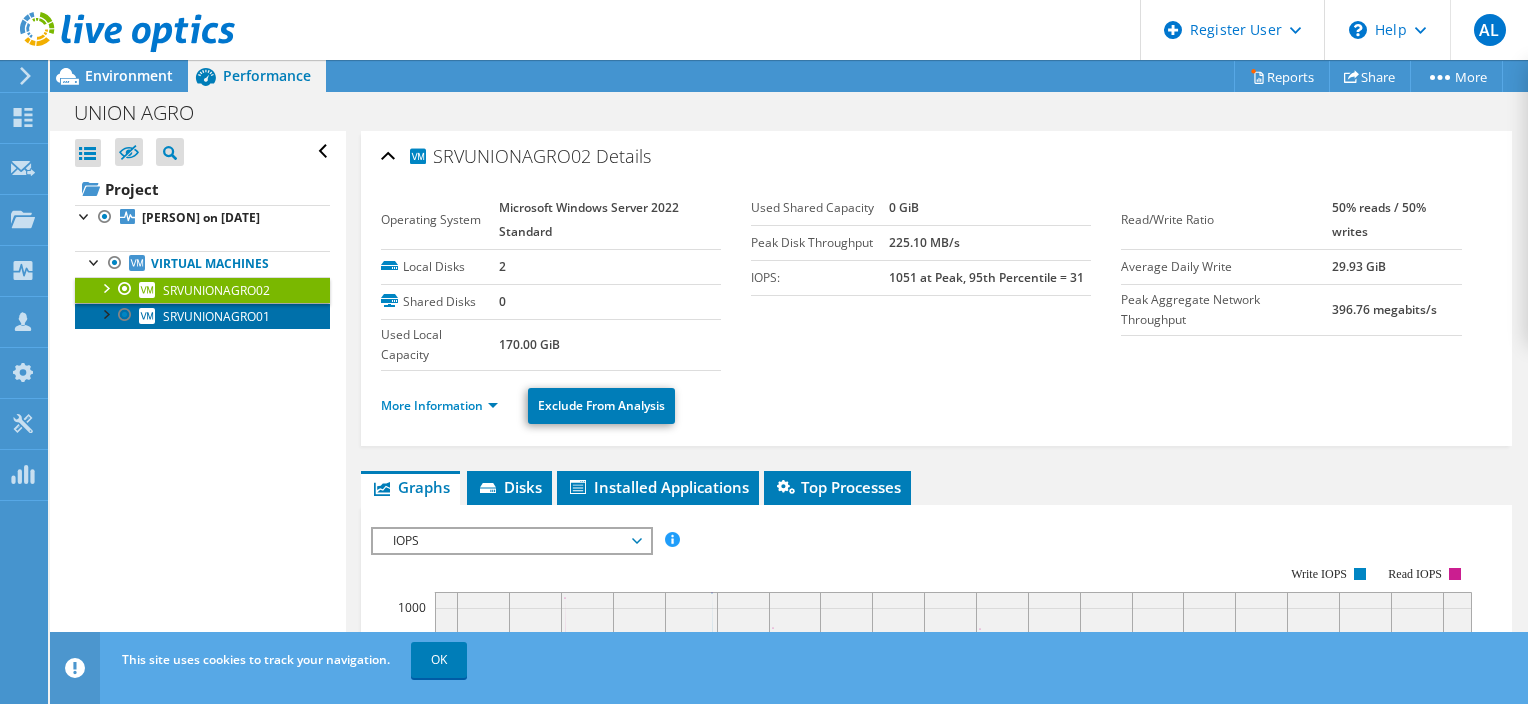 click on "SRVUNIONAGRO01" at bounding box center (216, 316) 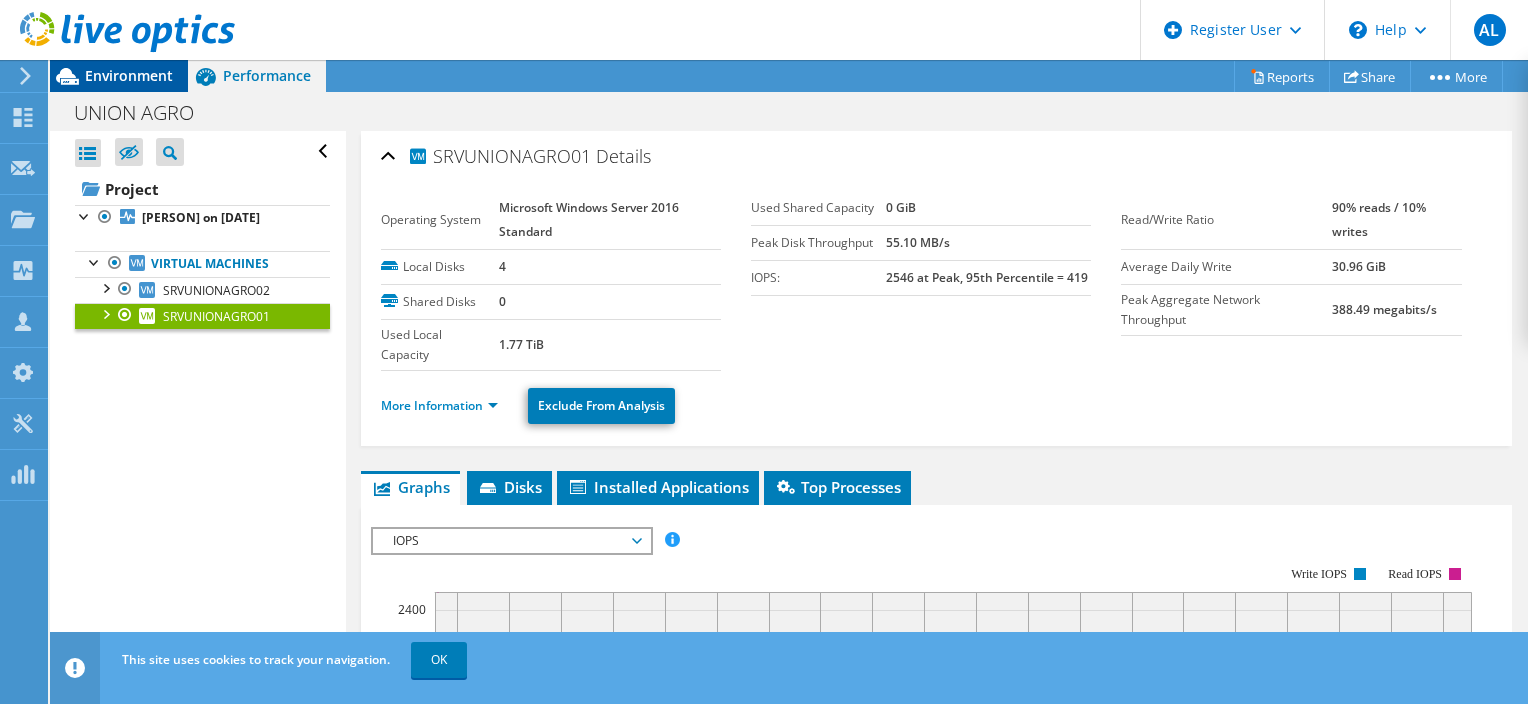 click on "Environment" at bounding box center (129, 75) 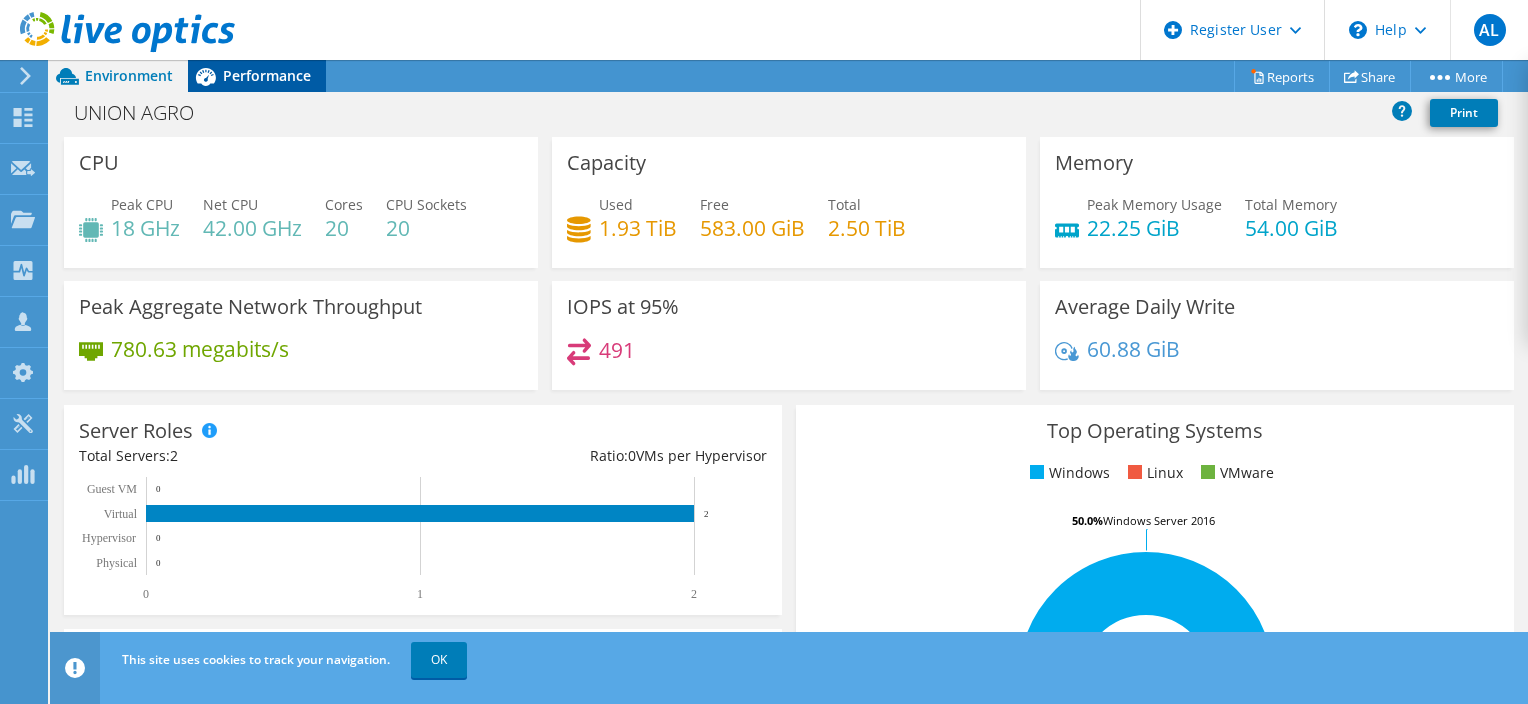 click on "Performance" at bounding box center (257, 76) 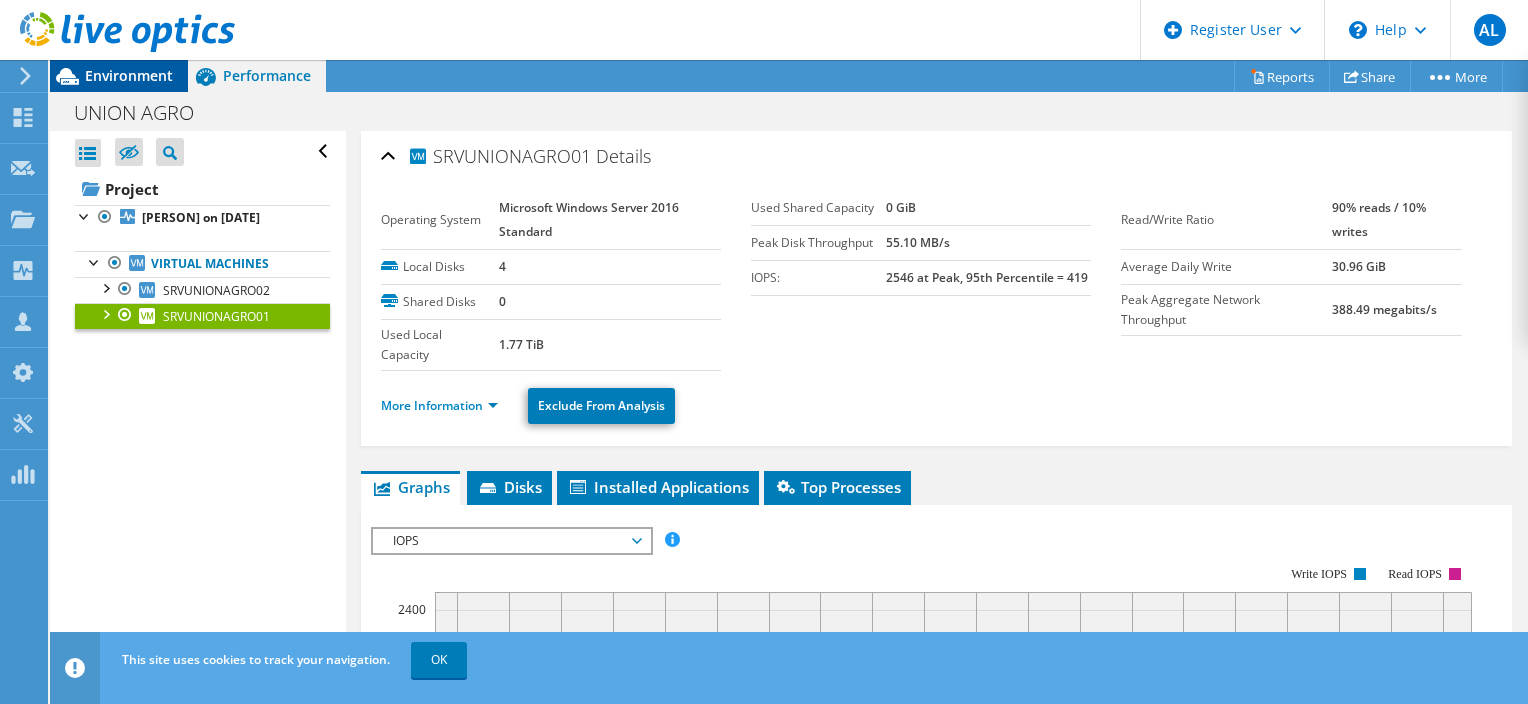 click on "Environment" at bounding box center (119, 76) 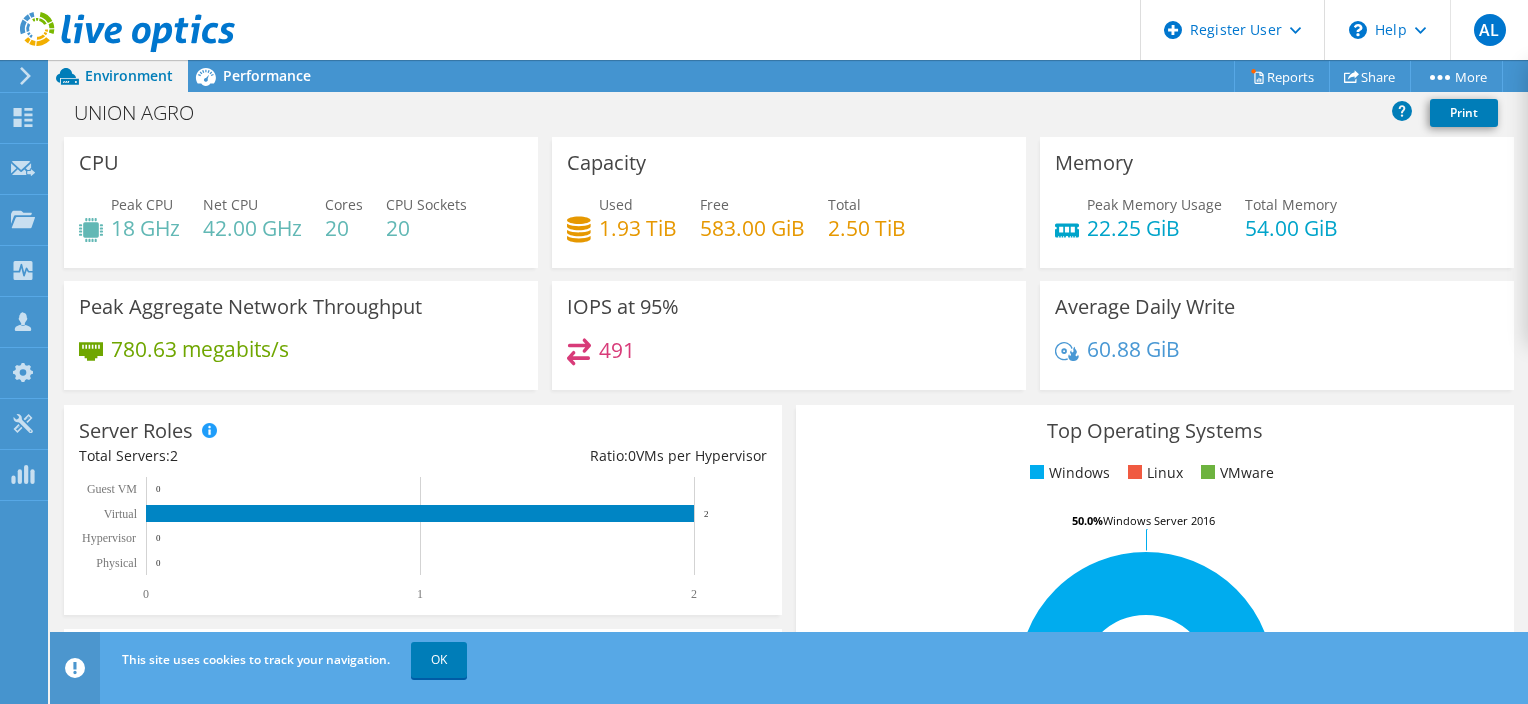scroll, scrollTop: 678, scrollLeft: 0, axis: vertical 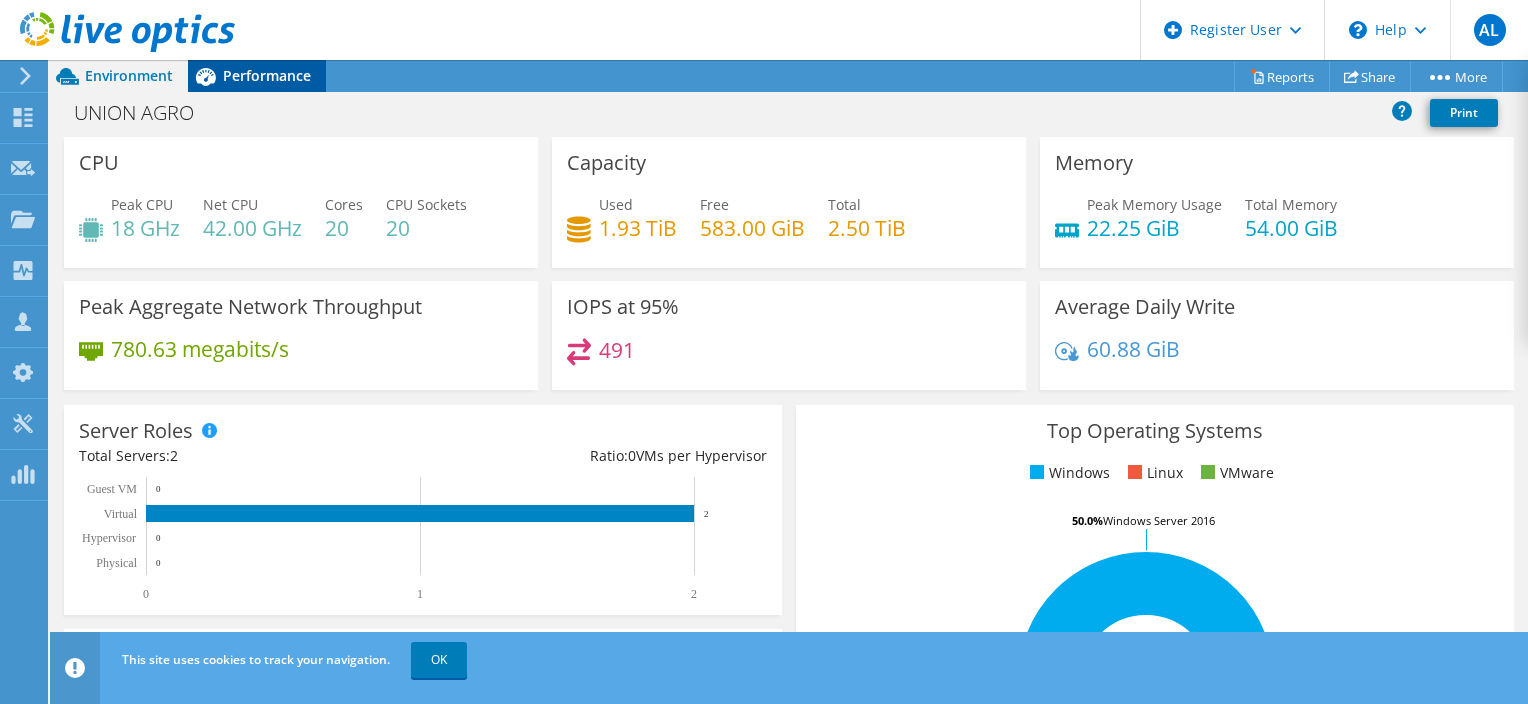 click on "Performance" at bounding box center [267, 75] 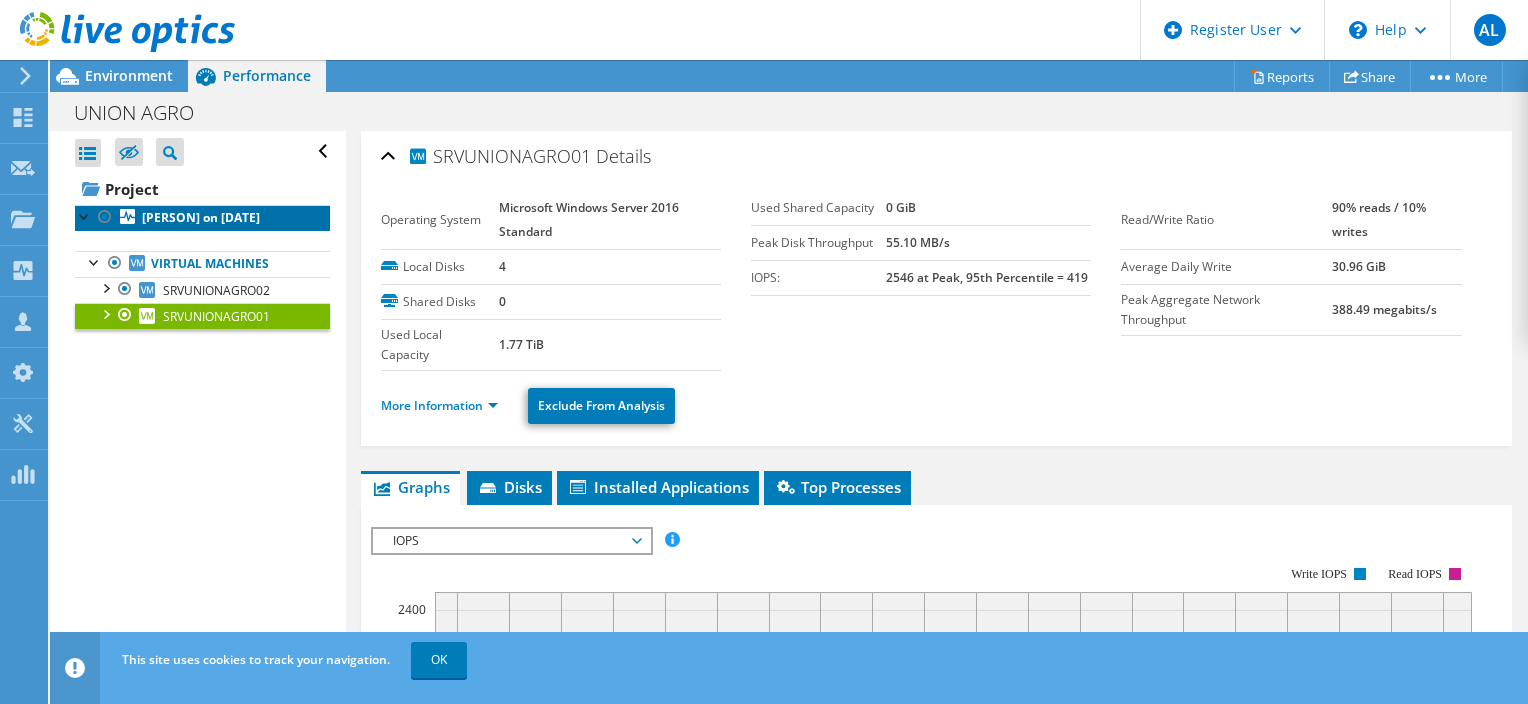 click on "srvUnionAgro01 on 8/5/2025" at bounding box center [201, 217] 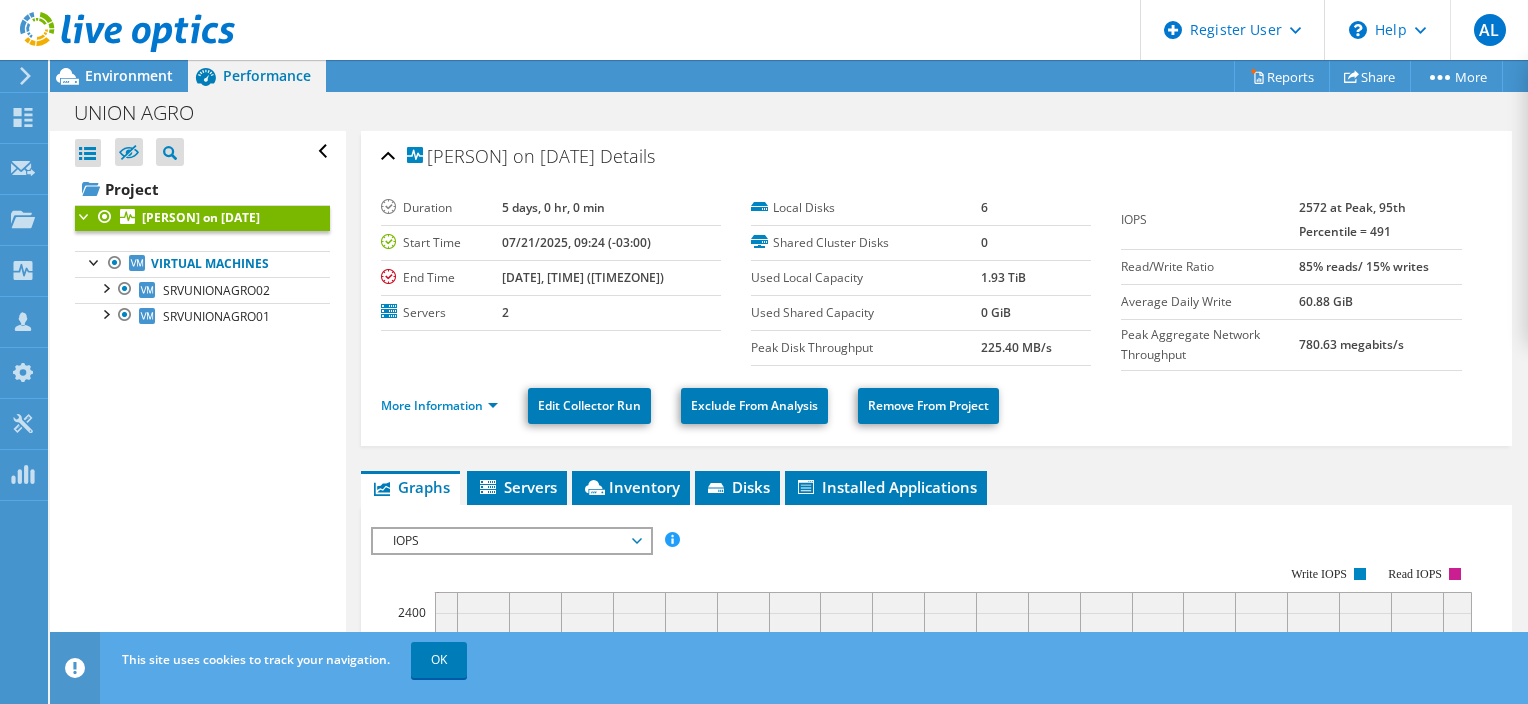 click on "5 days, 0 hr, 0 min" at bounding box center (553, 207) 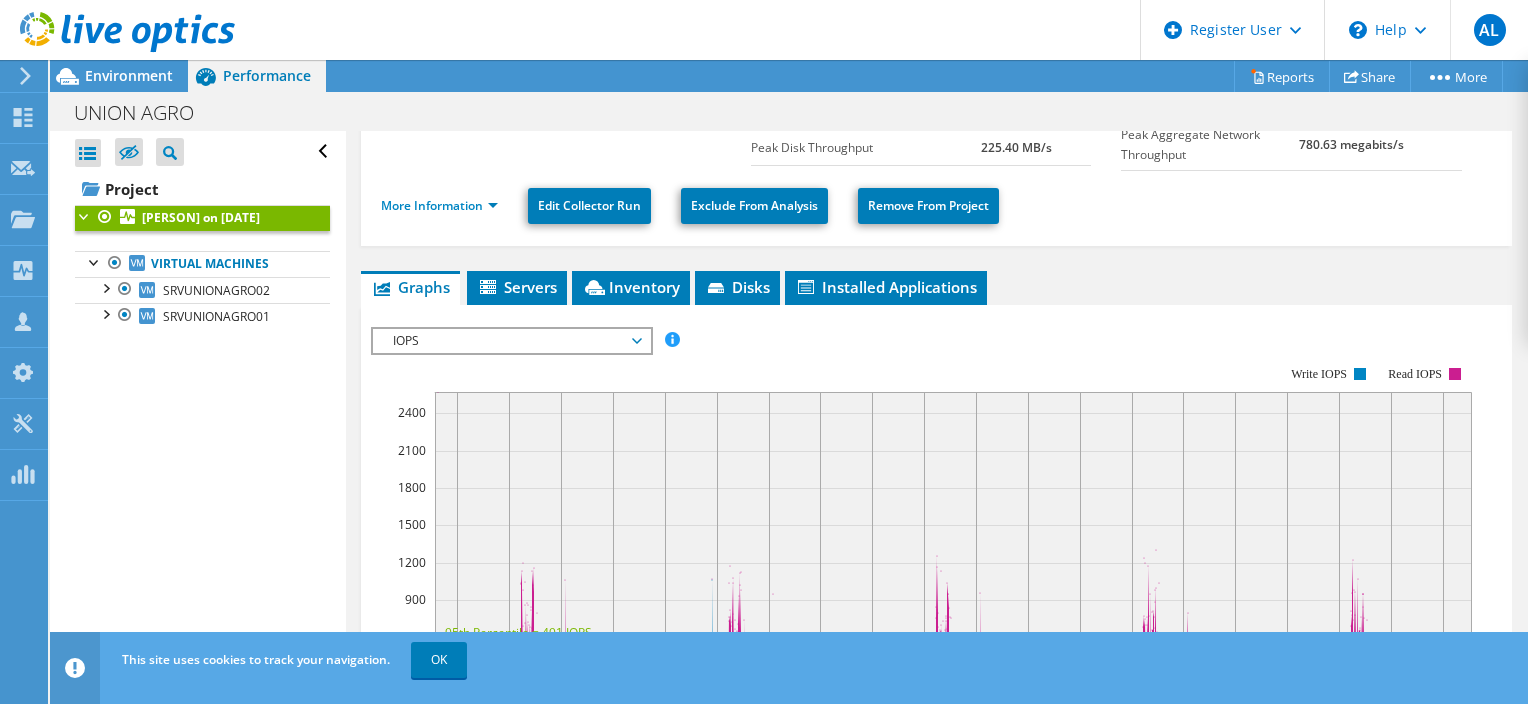 click on "IOPS" at bounding box center (511, 341) 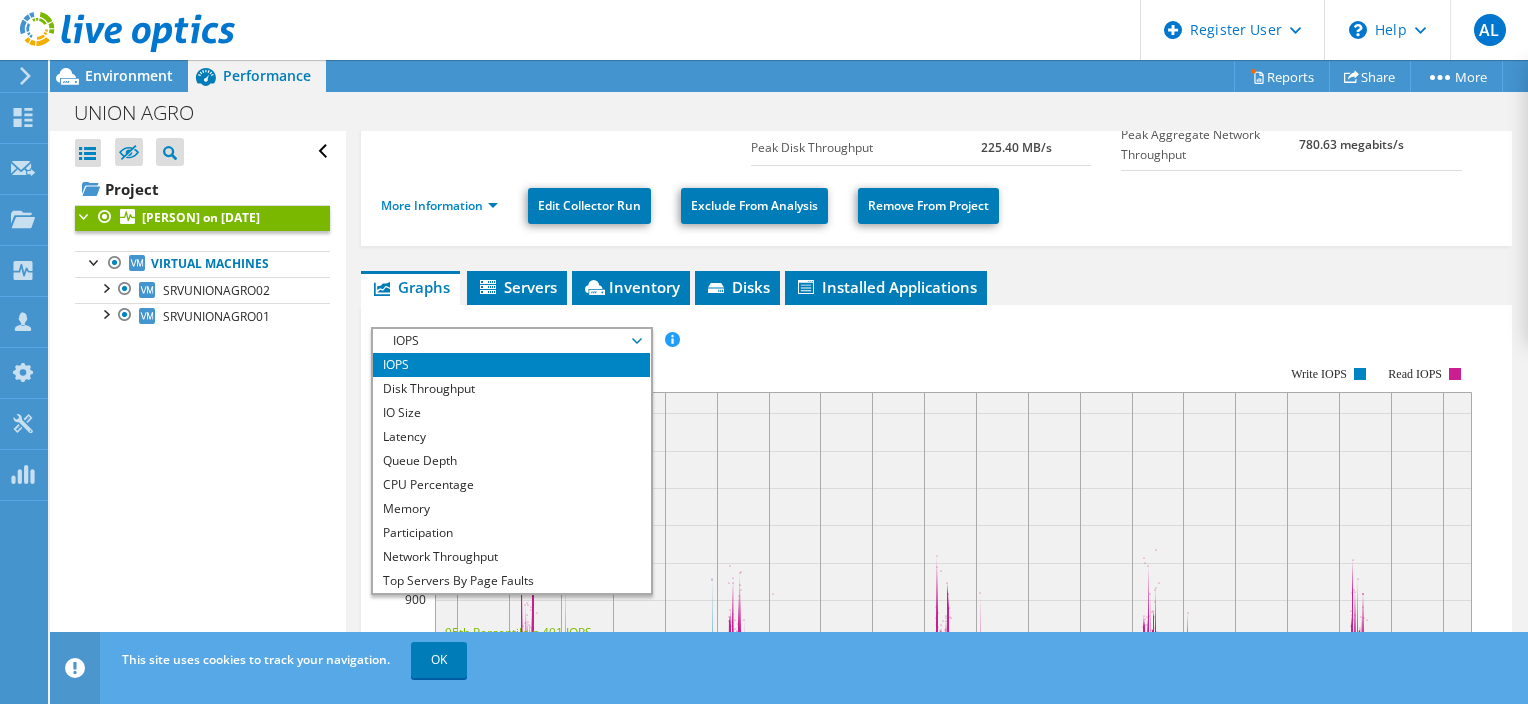 scroll, scrollTop: 72, scrollLeft: 0, axis: vertical 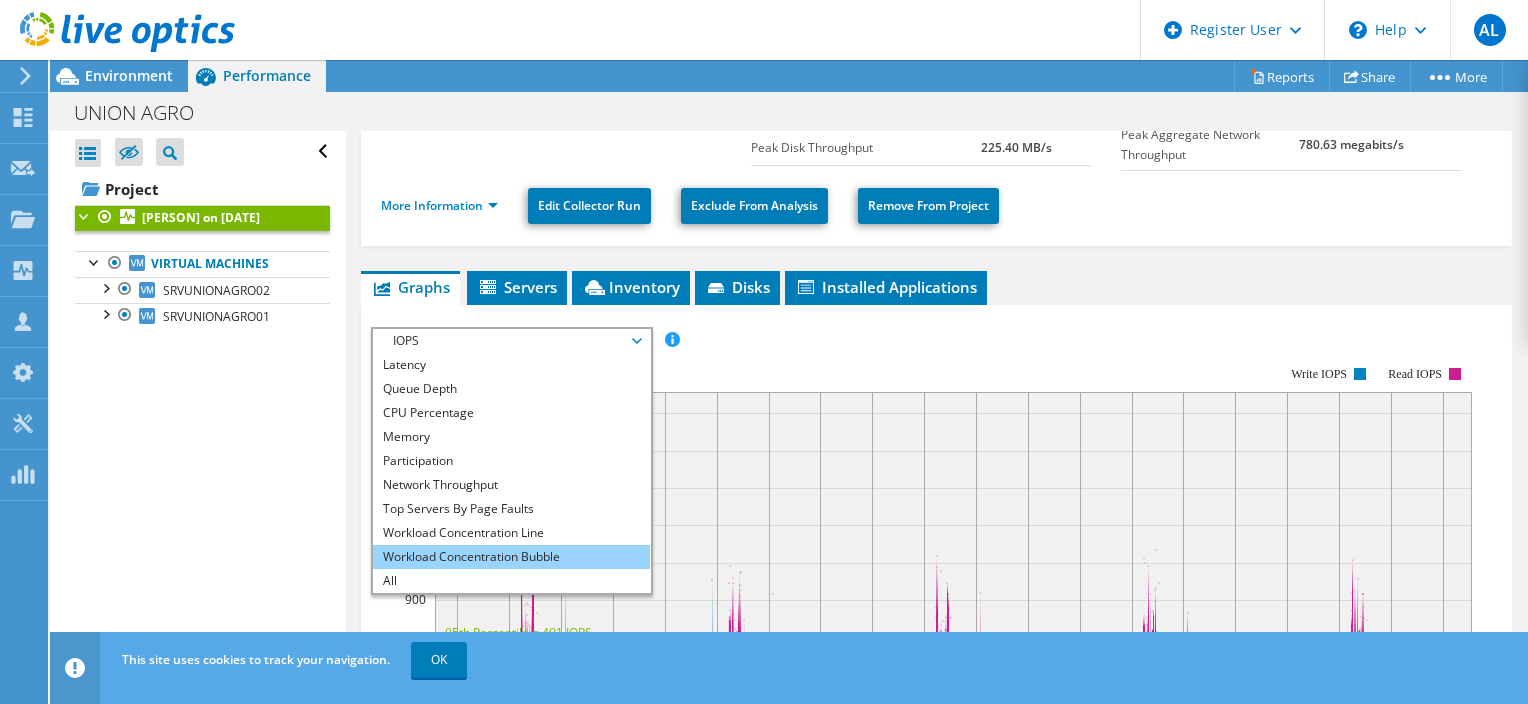 click on "Workload Concentration Bubble" at bounding box center (511, 557) 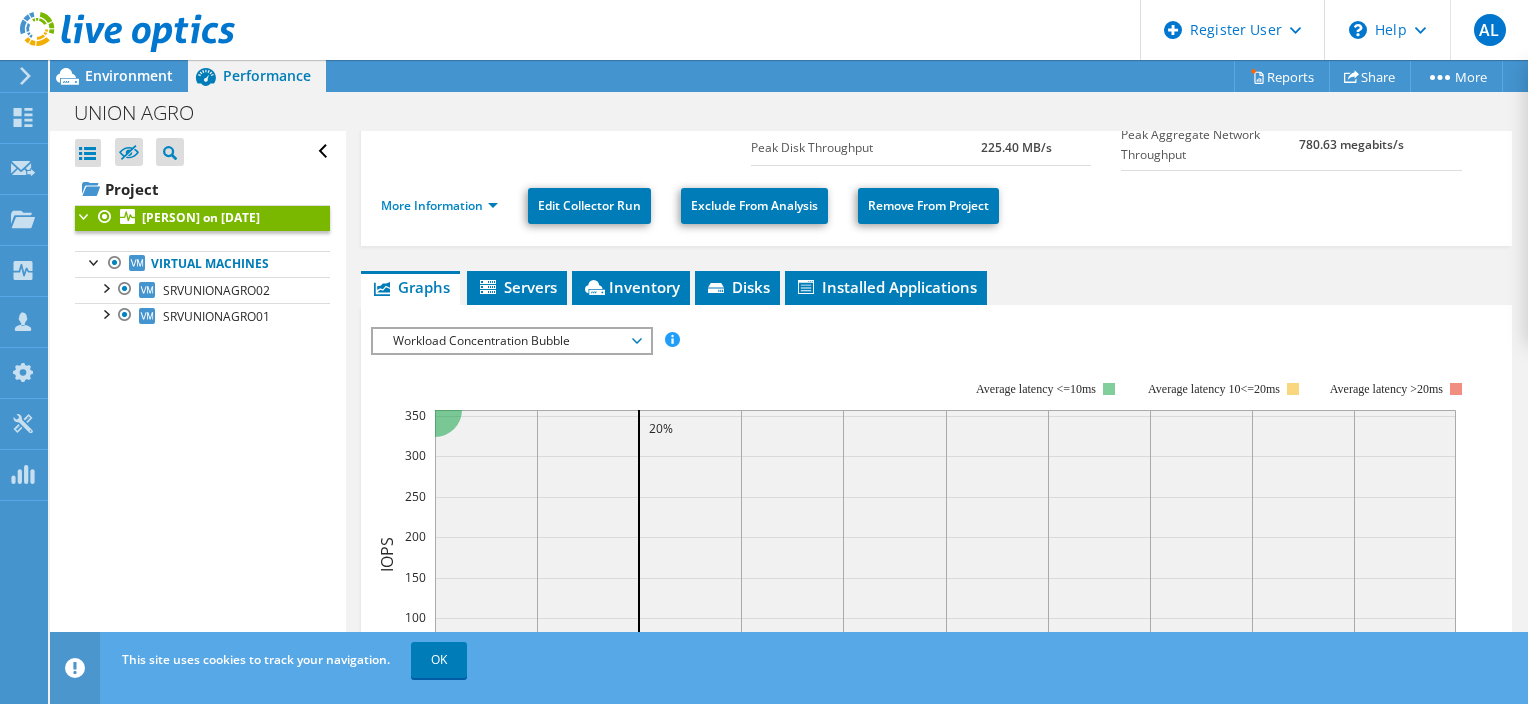 click on "srvUnionAgro01 on 8/5/2025" at bounding box center (201, 217) 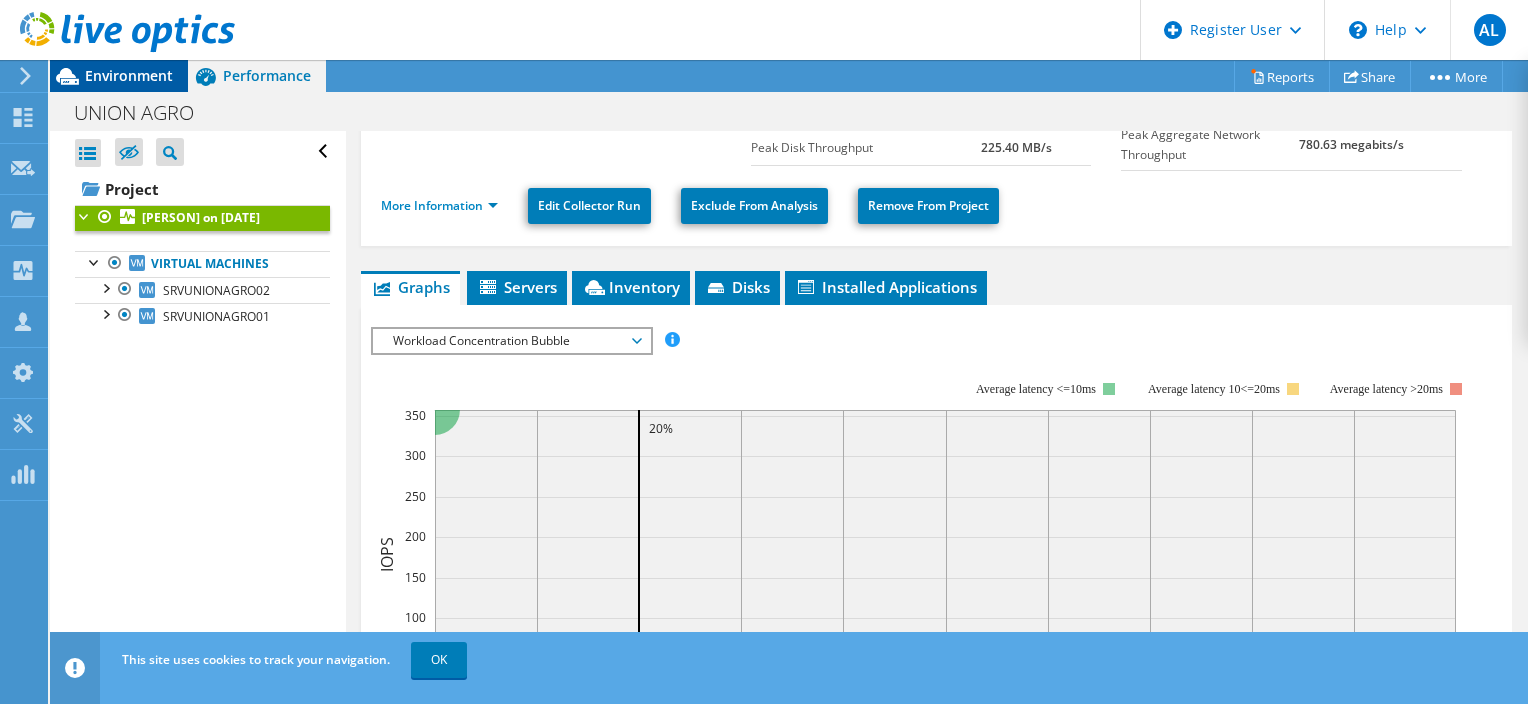 click on "Environment" at bounding box center (129, 75) 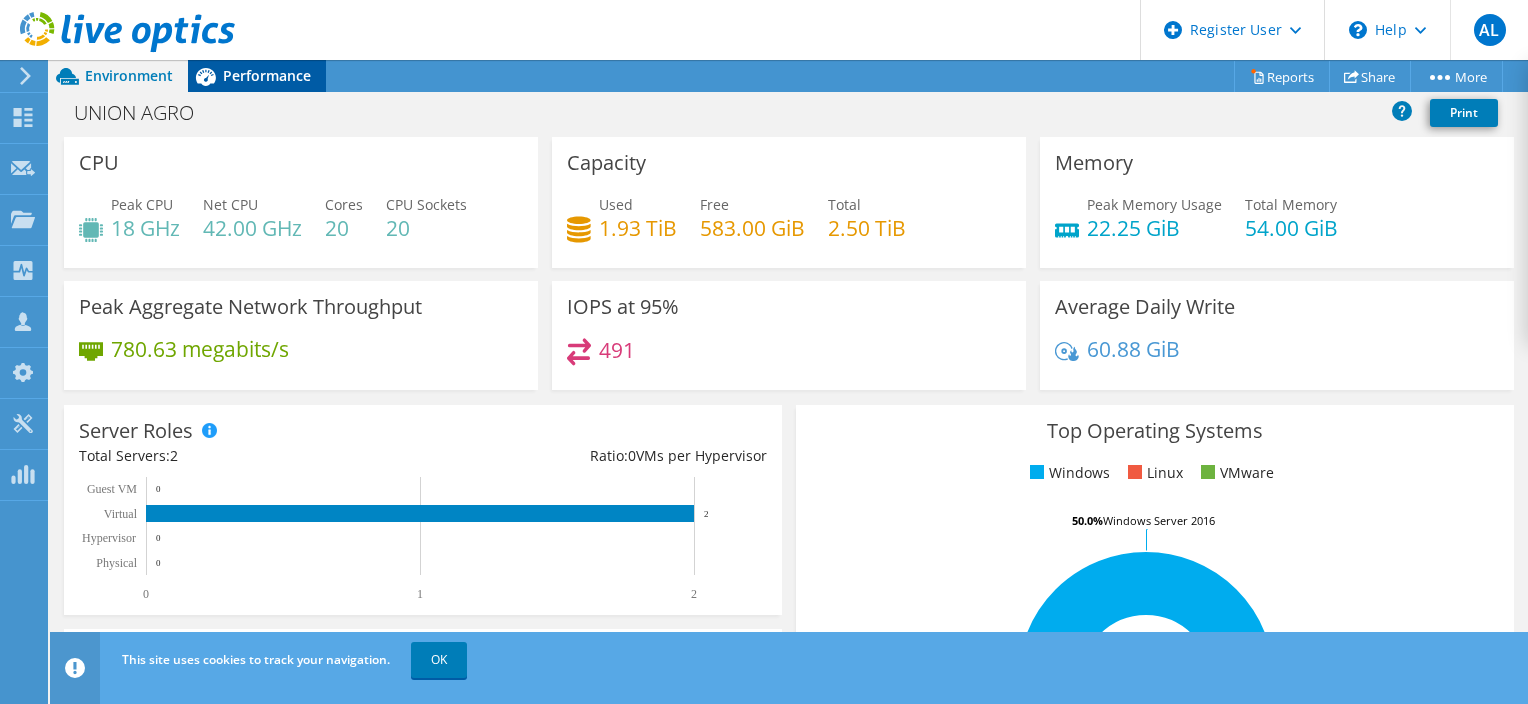 click on "Performance" at bounding box center [267, 75] 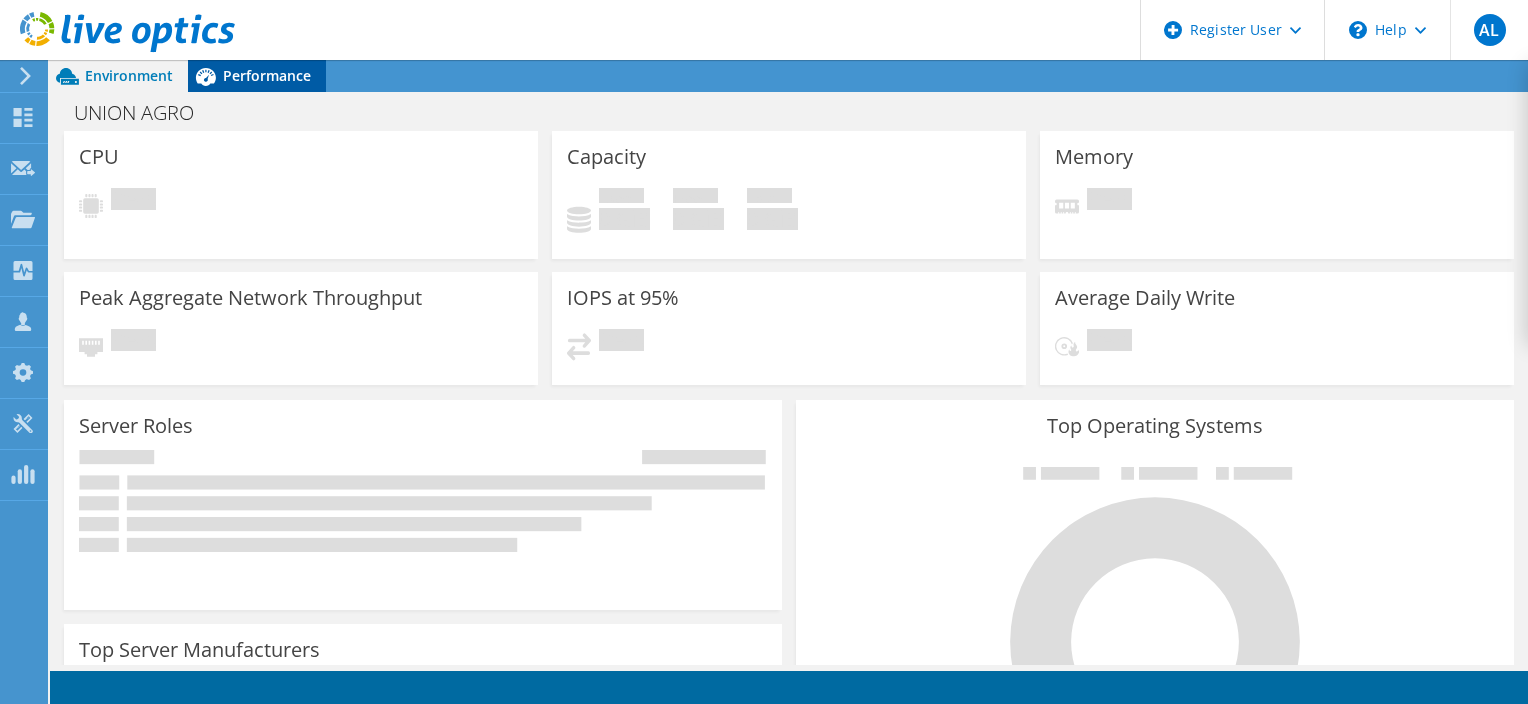 scroll, scrollTop: 0, scrollLeft: 0, axis: both 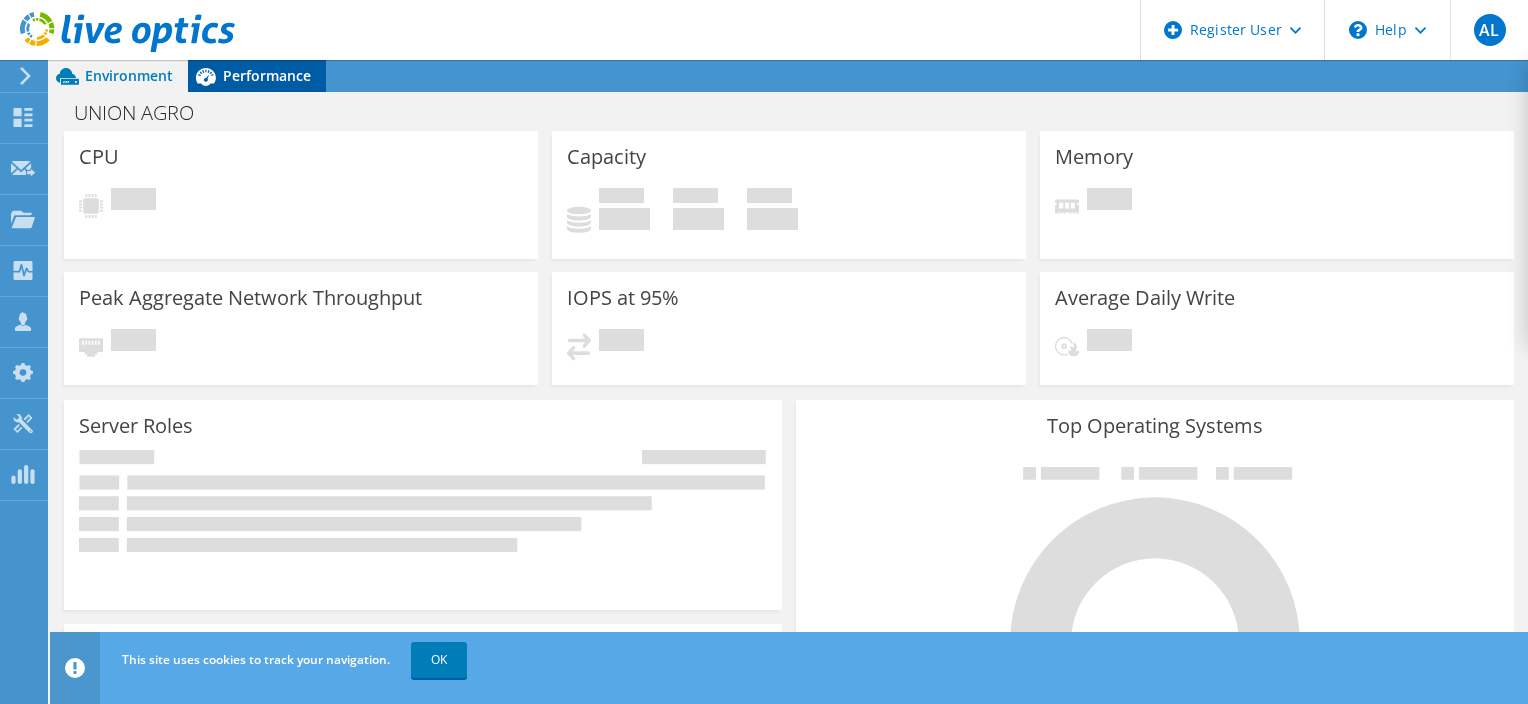 click on "Performance" at bounding box center (267, 75) 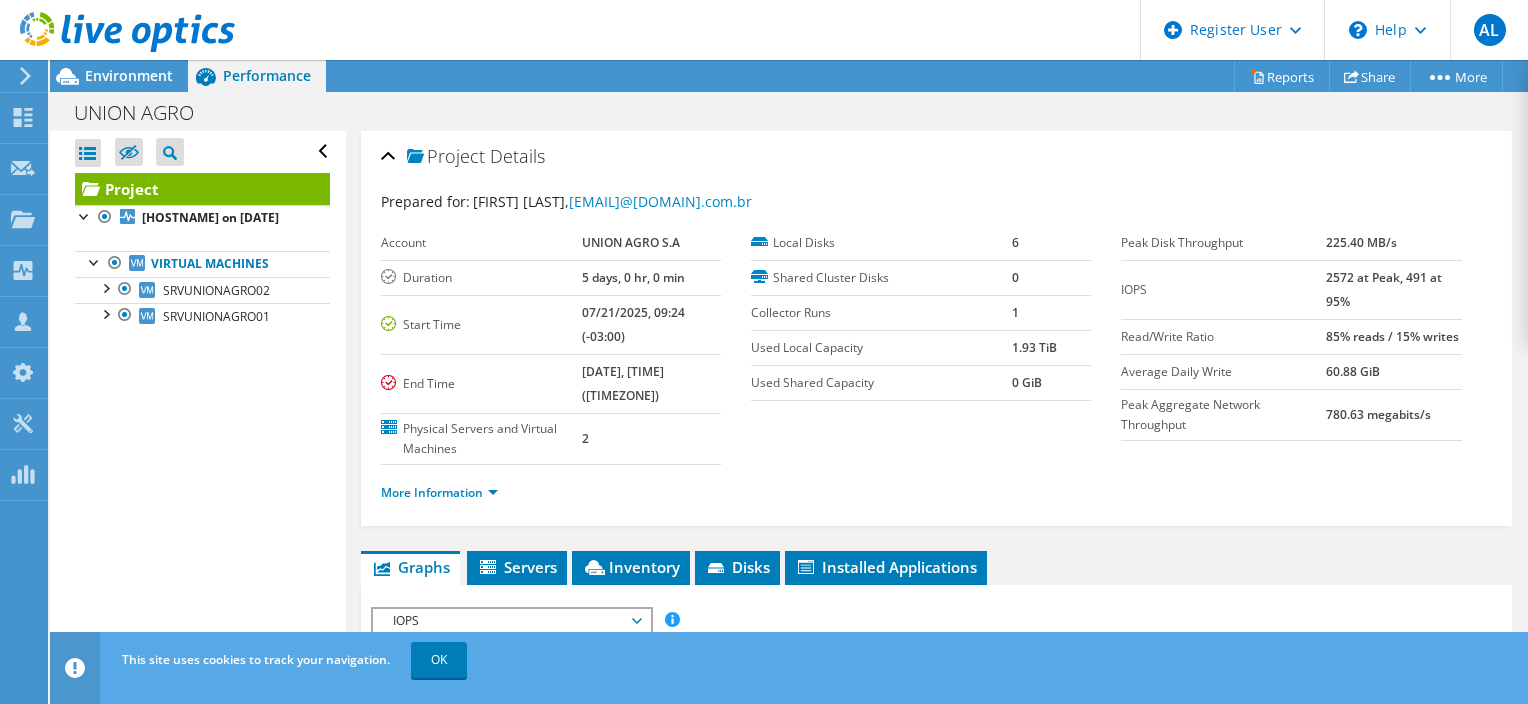 scroll, scrollTop: 400, scrollLeft: 0, axis: vertical 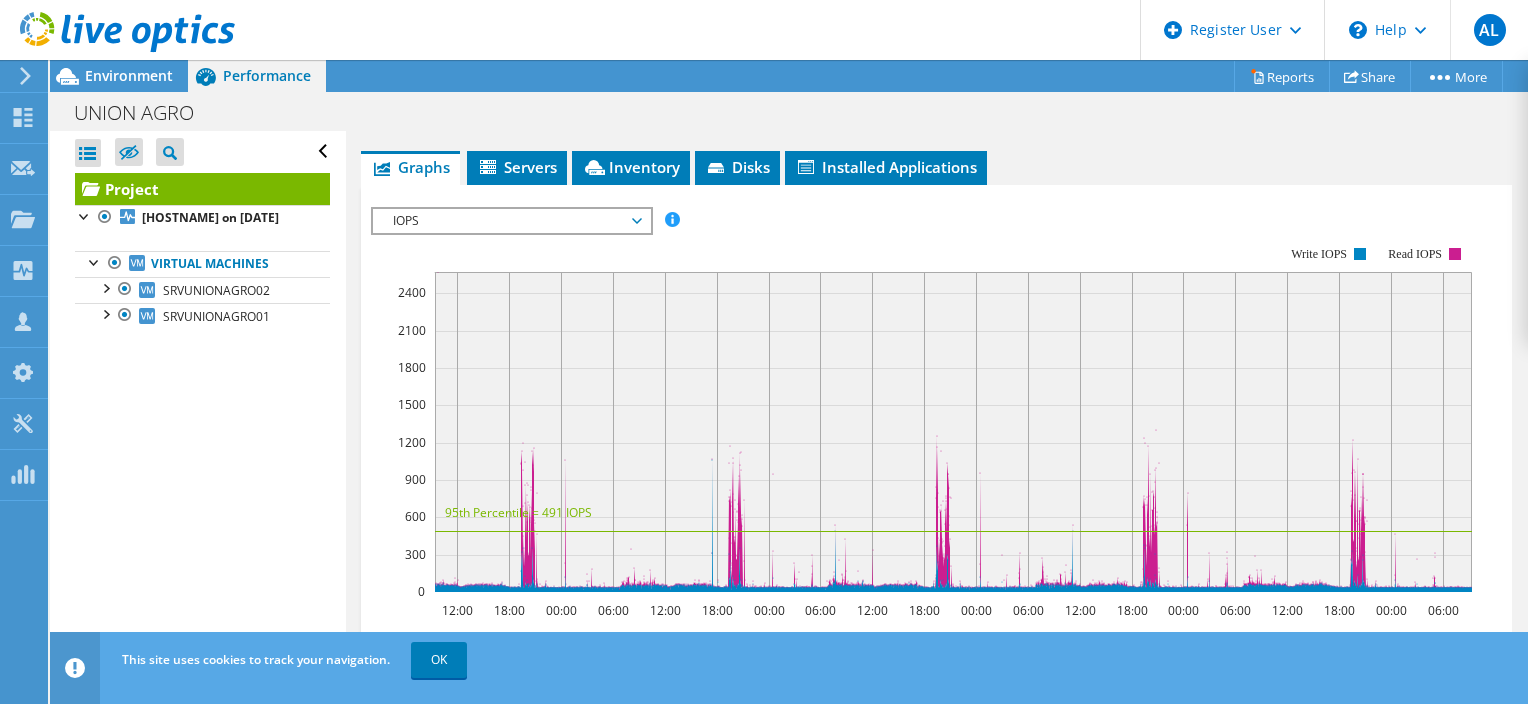 click on "IOPS" at bounding box center (511, 221) 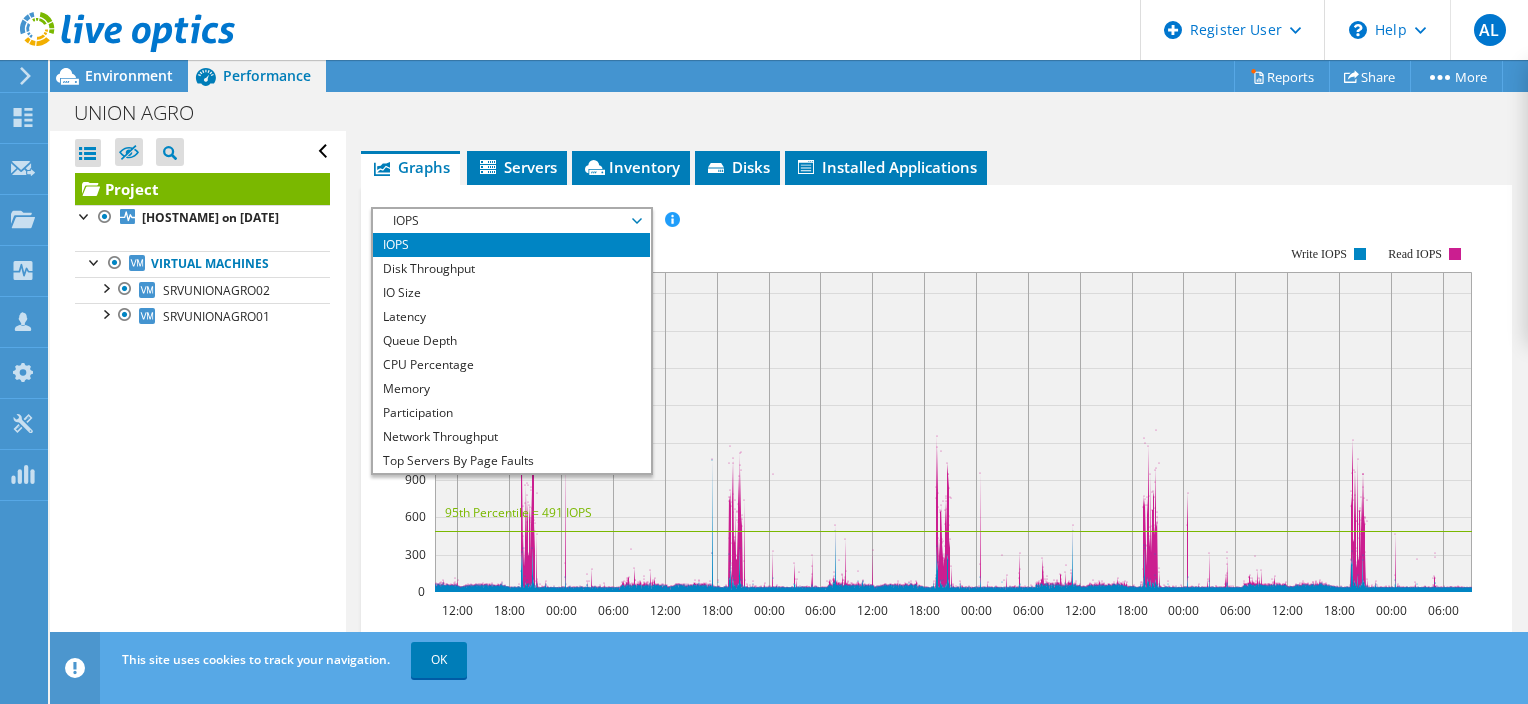 scroll, scrollTop: 72, scrollLeft: 0, axis: vertical 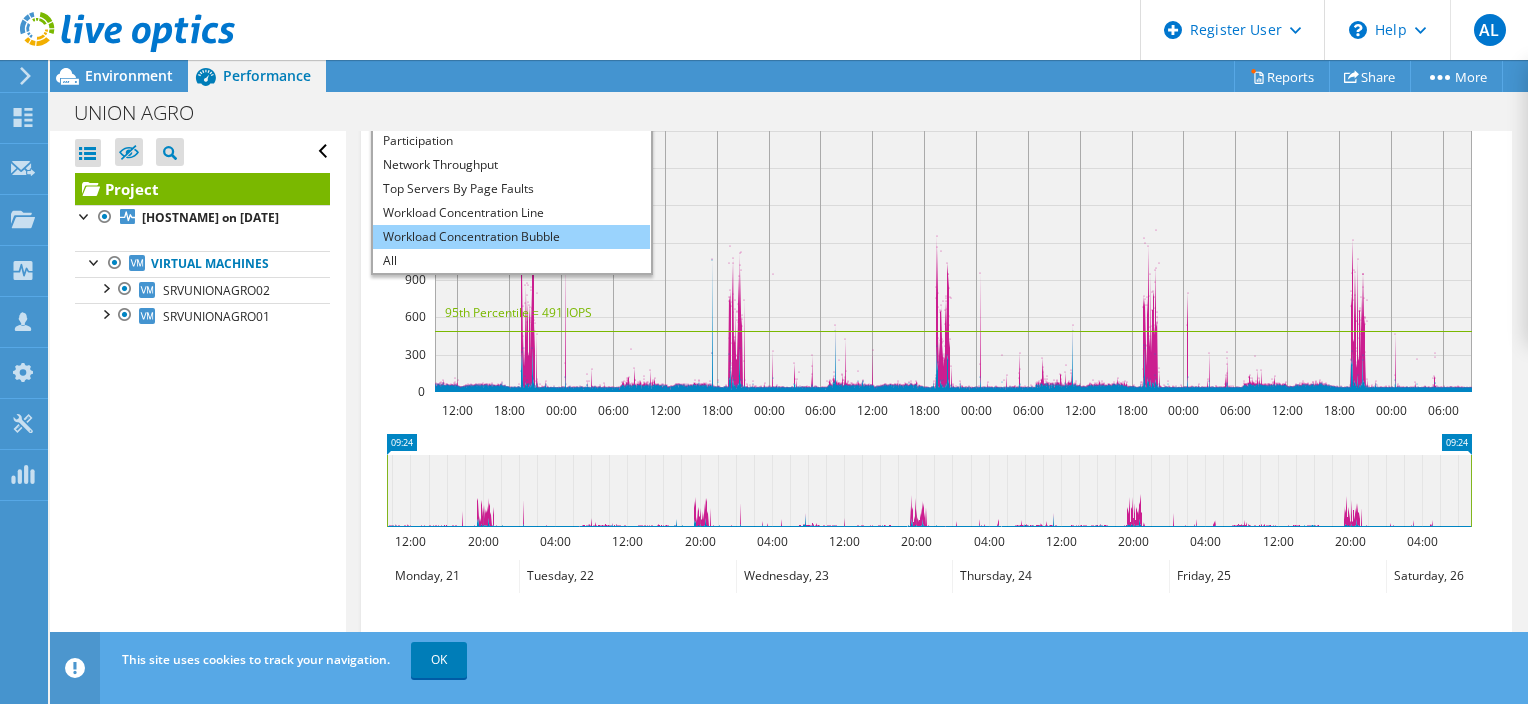 click on "Workload Concentration Bubble" at bounding box center [511, 237] 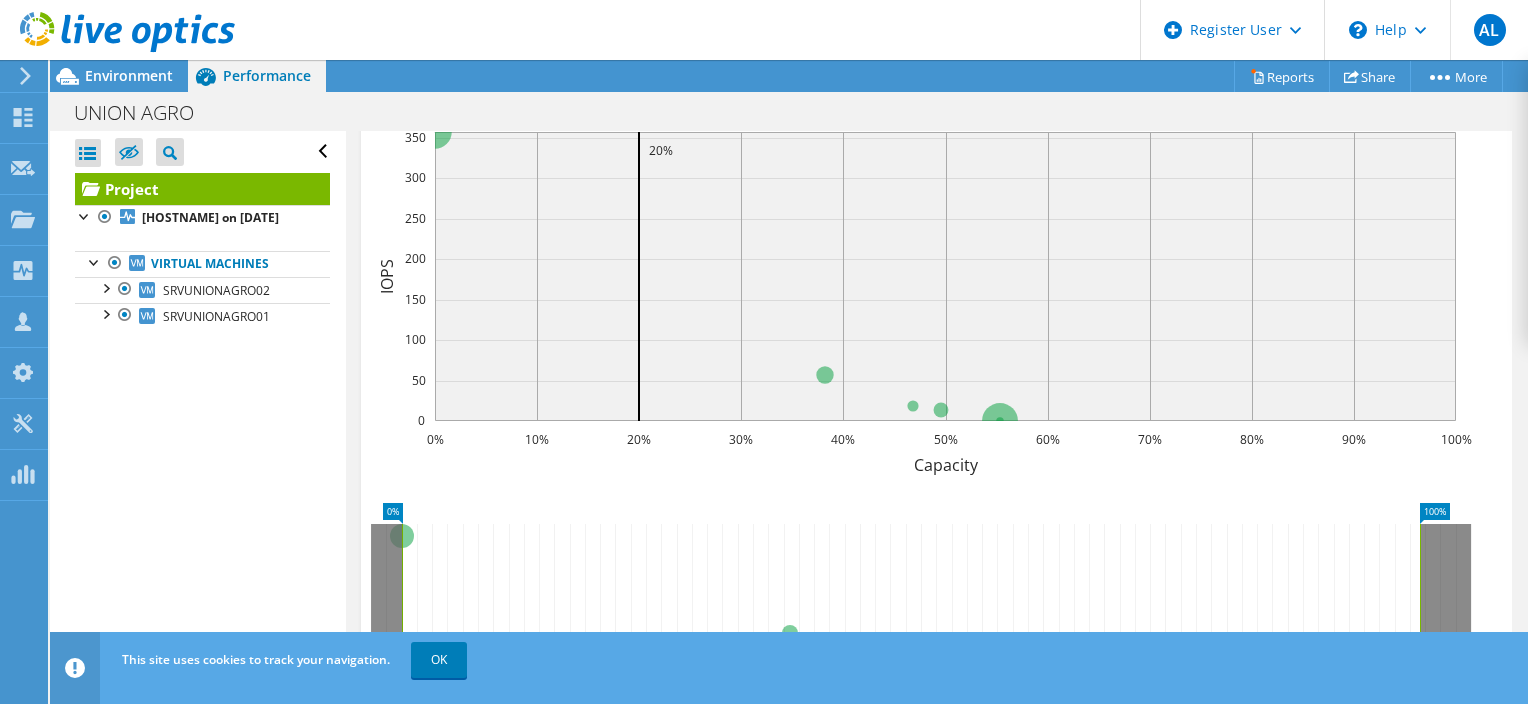 scroll, scrollTop: 300, scrollLeft: 0, axis: vertical 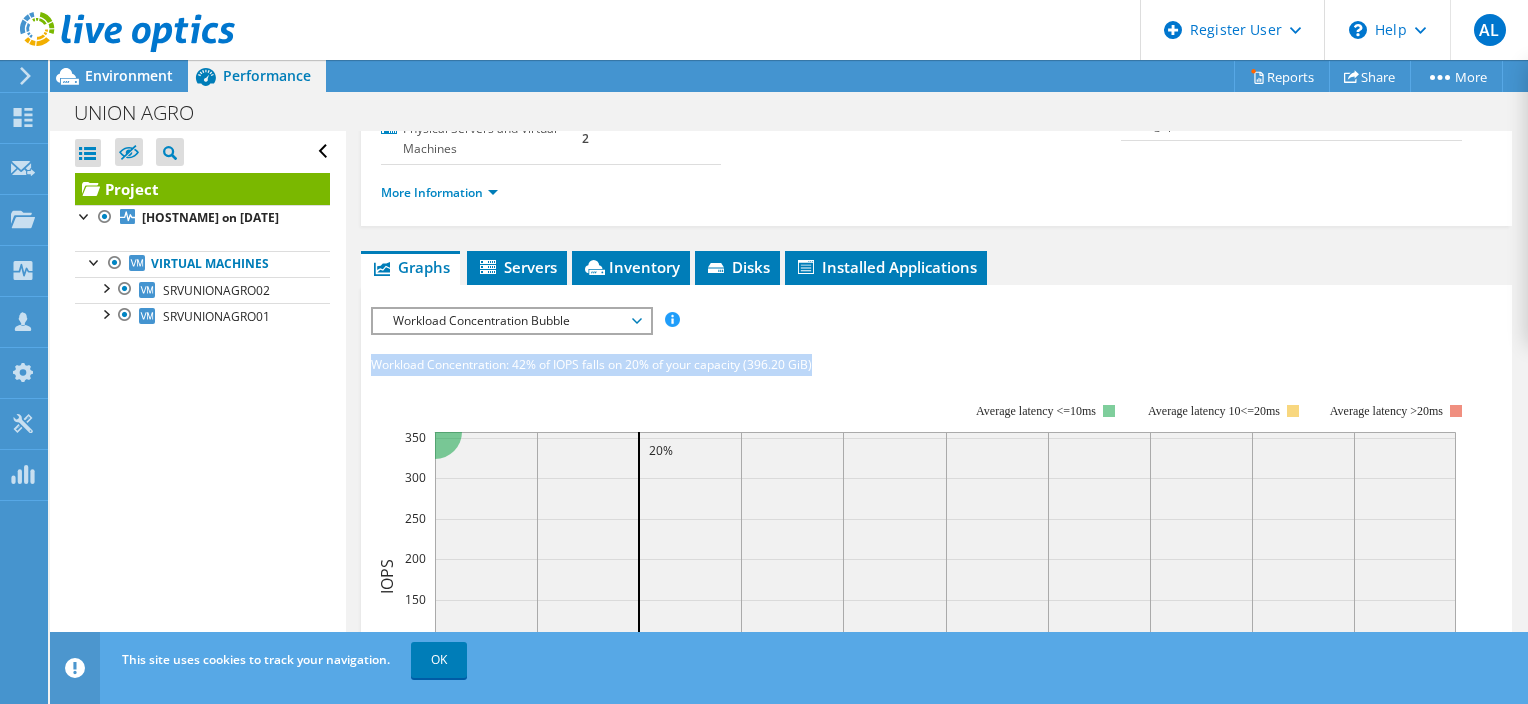 drag, startPoint x: 850, startPoint y: 361, endPoint x: 360, endPoint y: 368, distance: 490.05 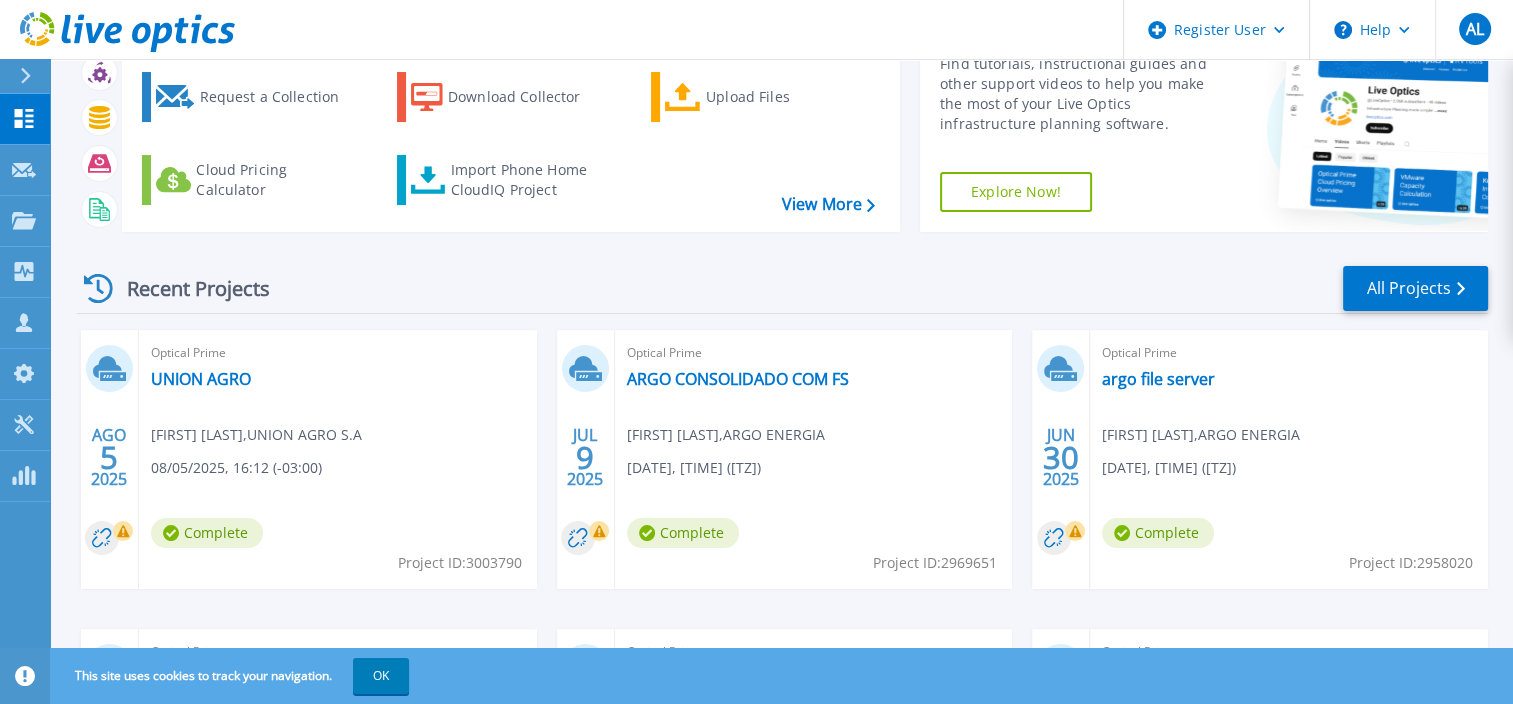 scroll, scrollTop: 4, scrollLeft: 0, axis: vertical 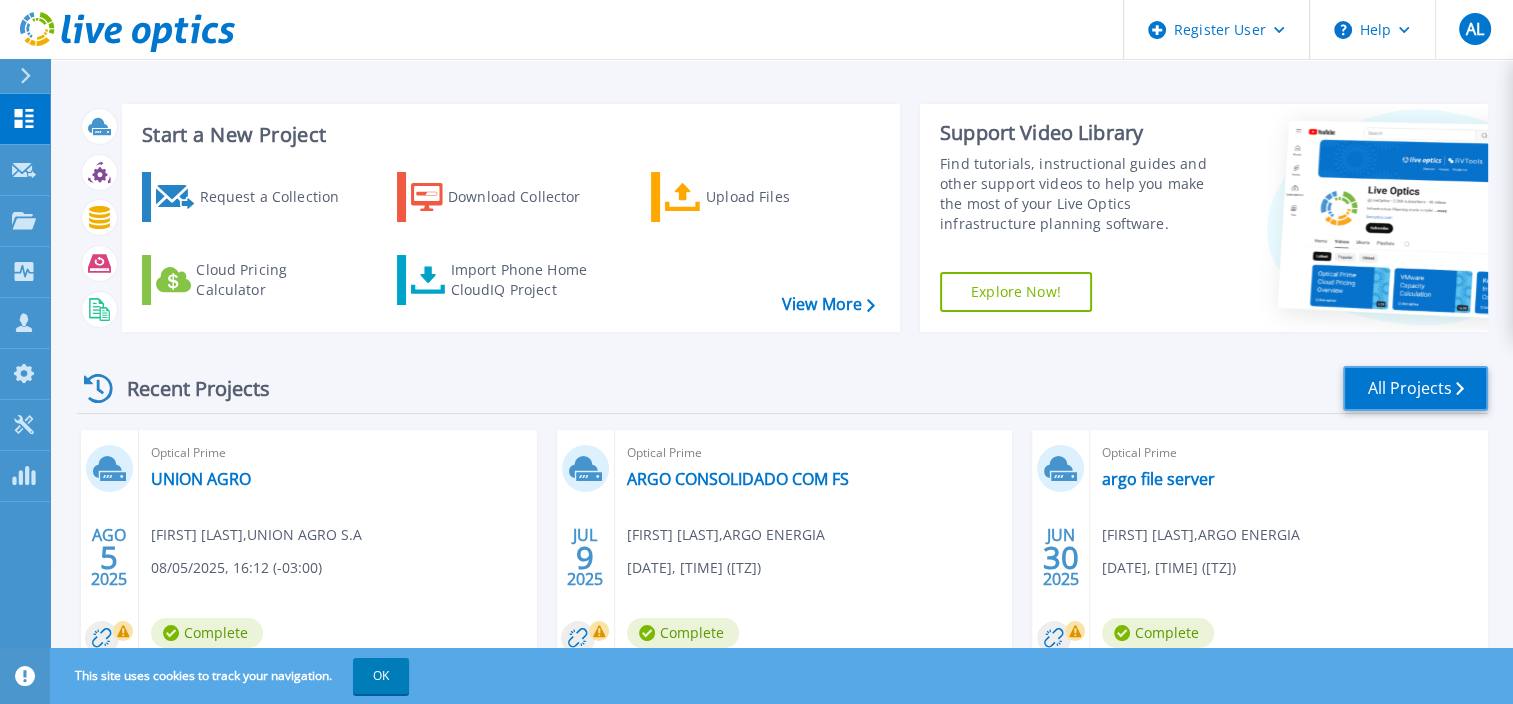 click on "All Projects" at bounding box center [1415, 388] 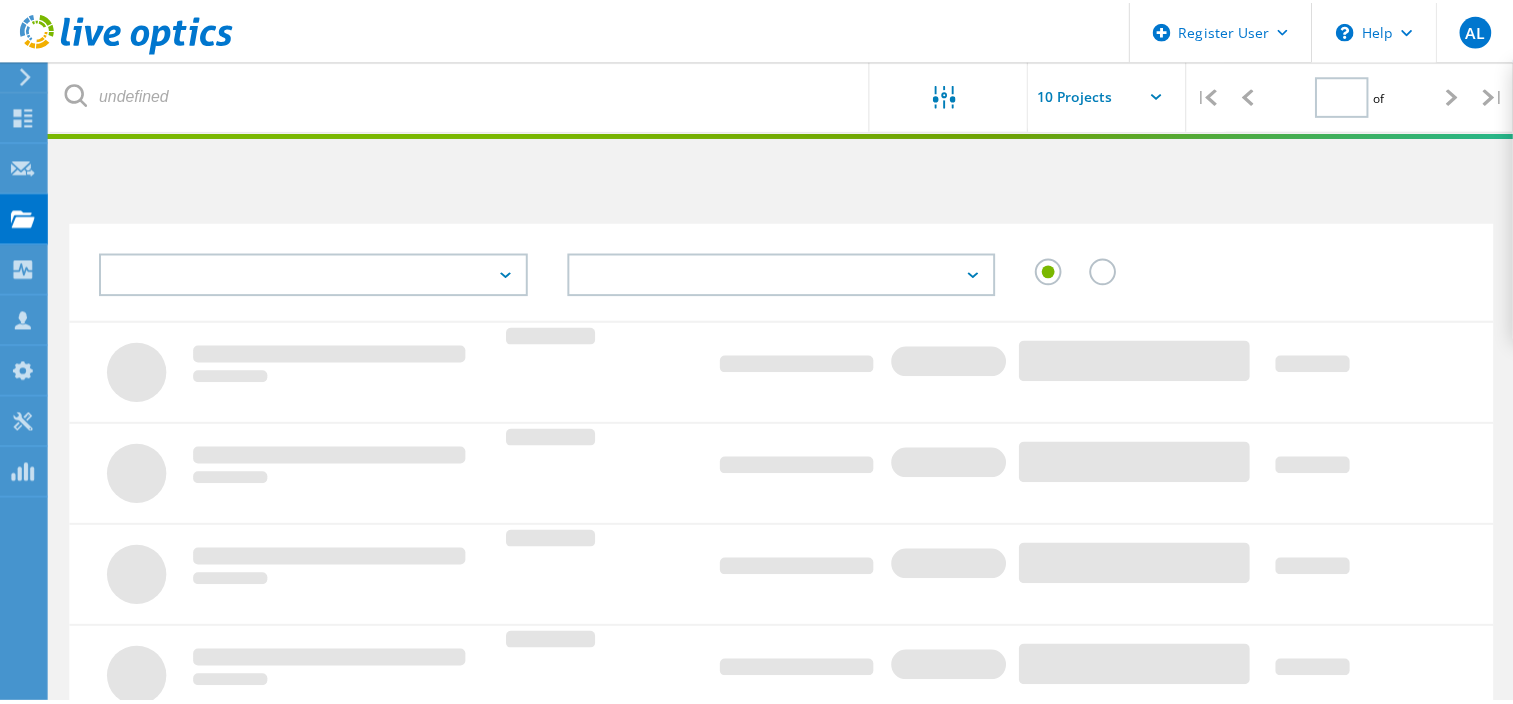 scroll, scrollTop: 0, scrollLeft: 0, axis: both 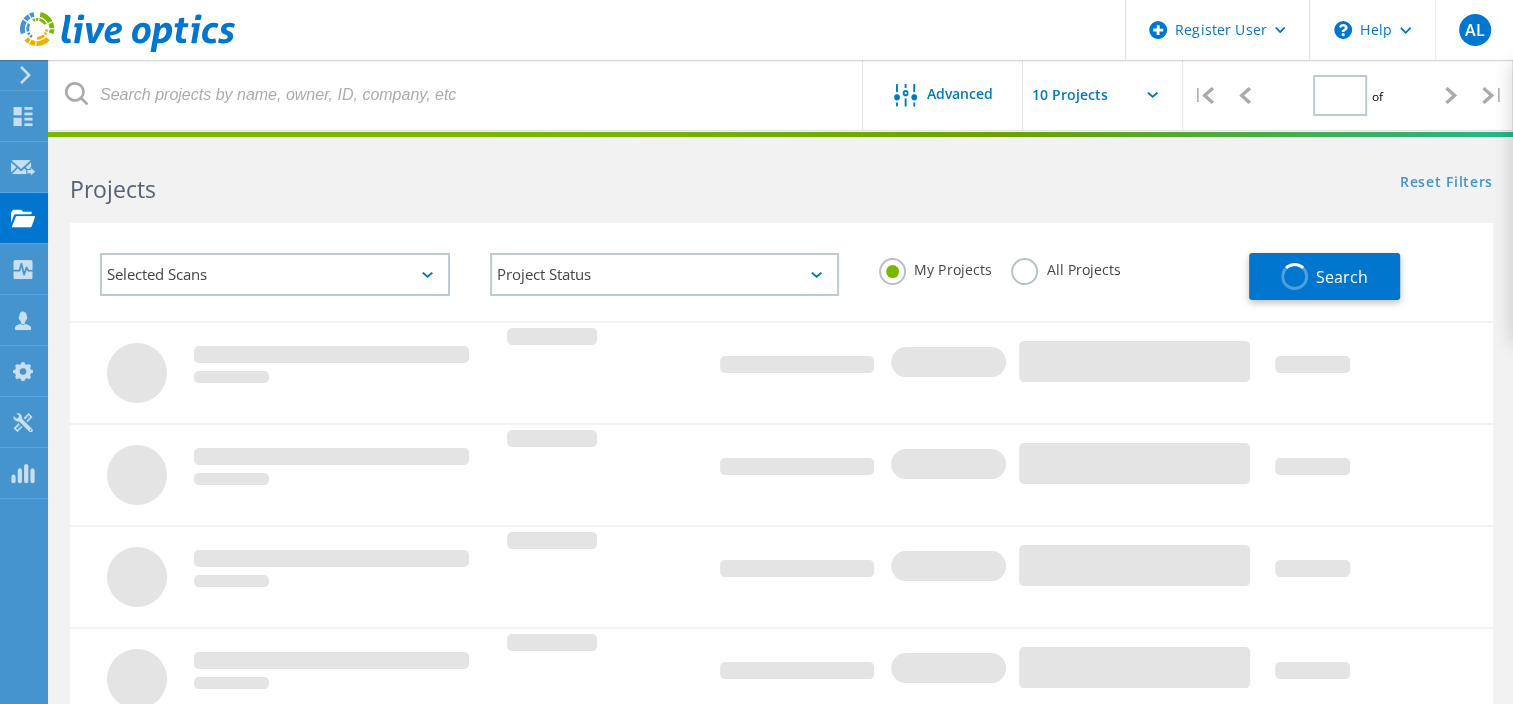 type on "1" 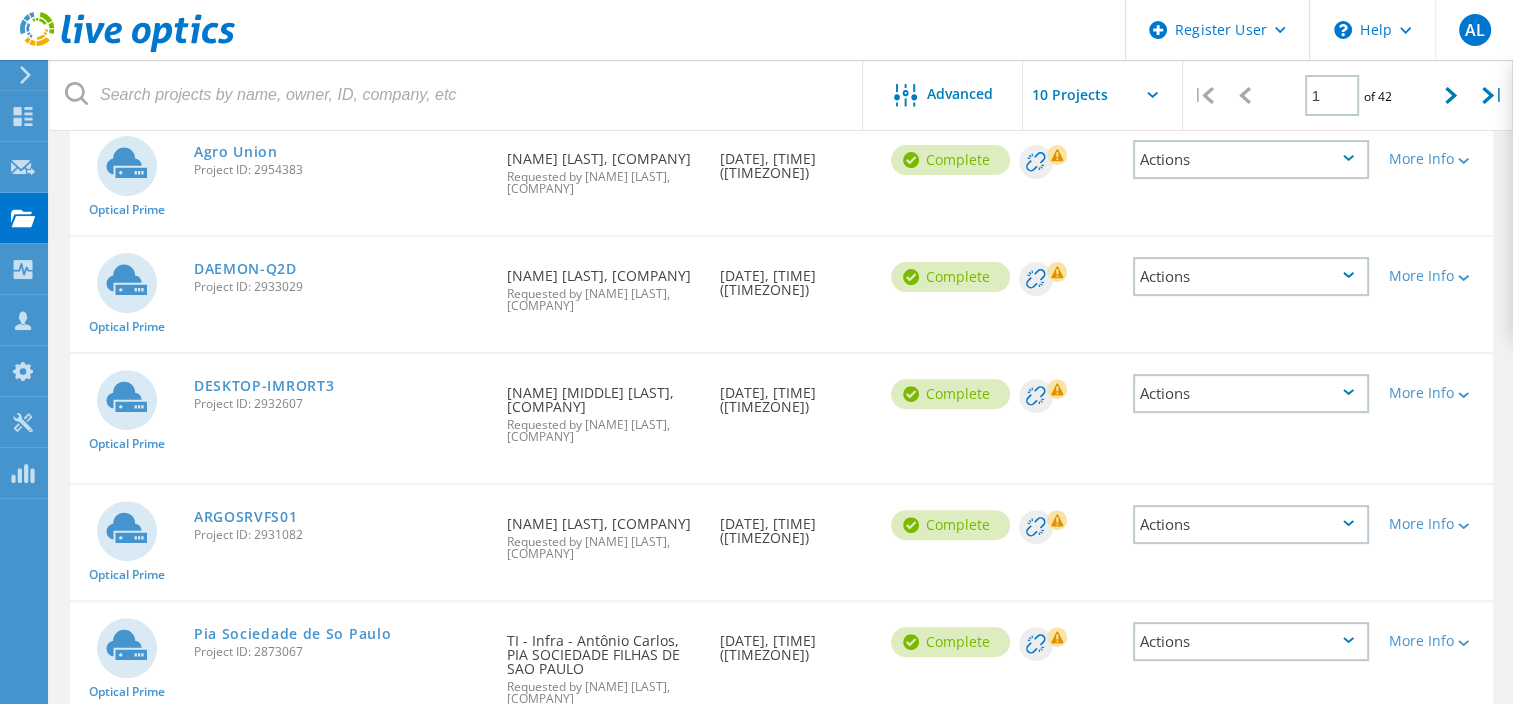 scroll, scrollTop: 700, scrollLeft: 0, axis: vertical 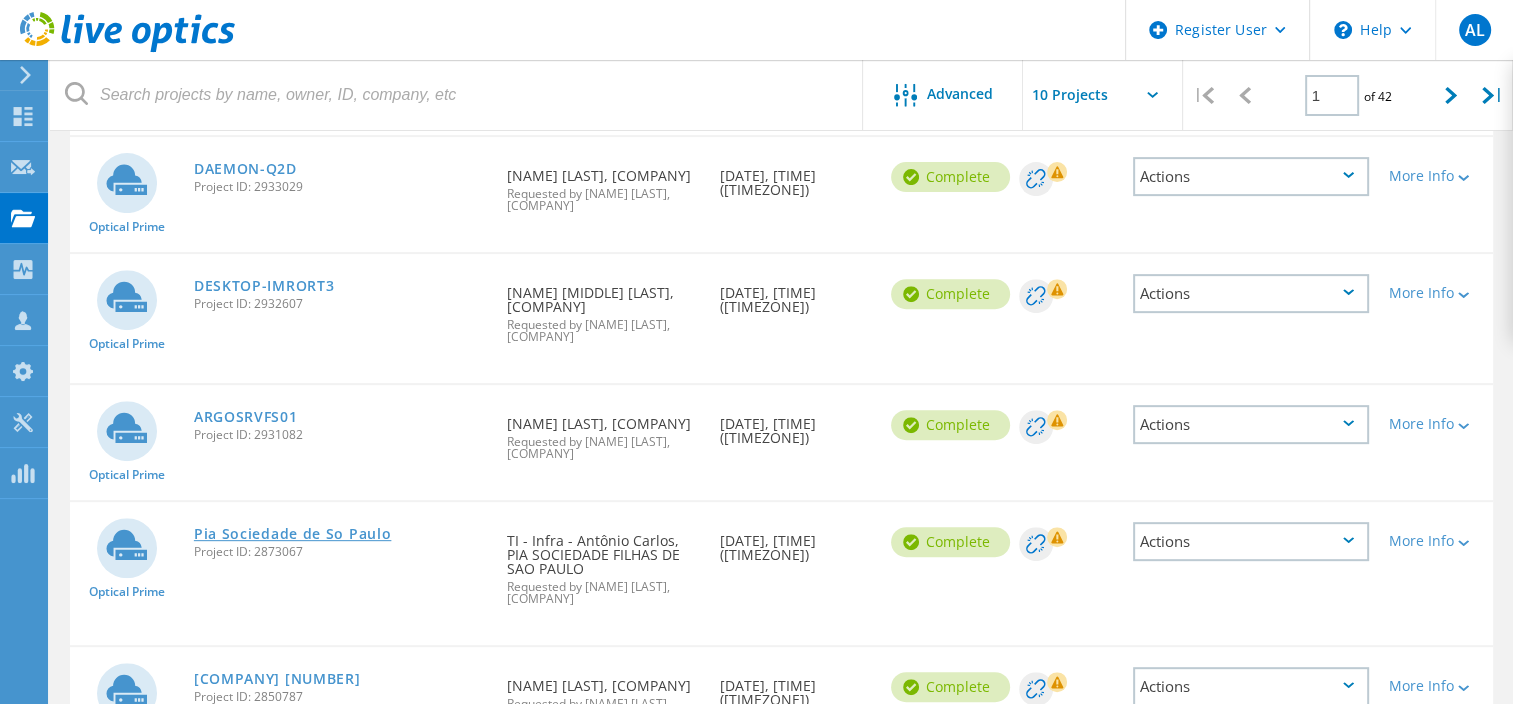 click on "Pia Sociedade de So Paulo" 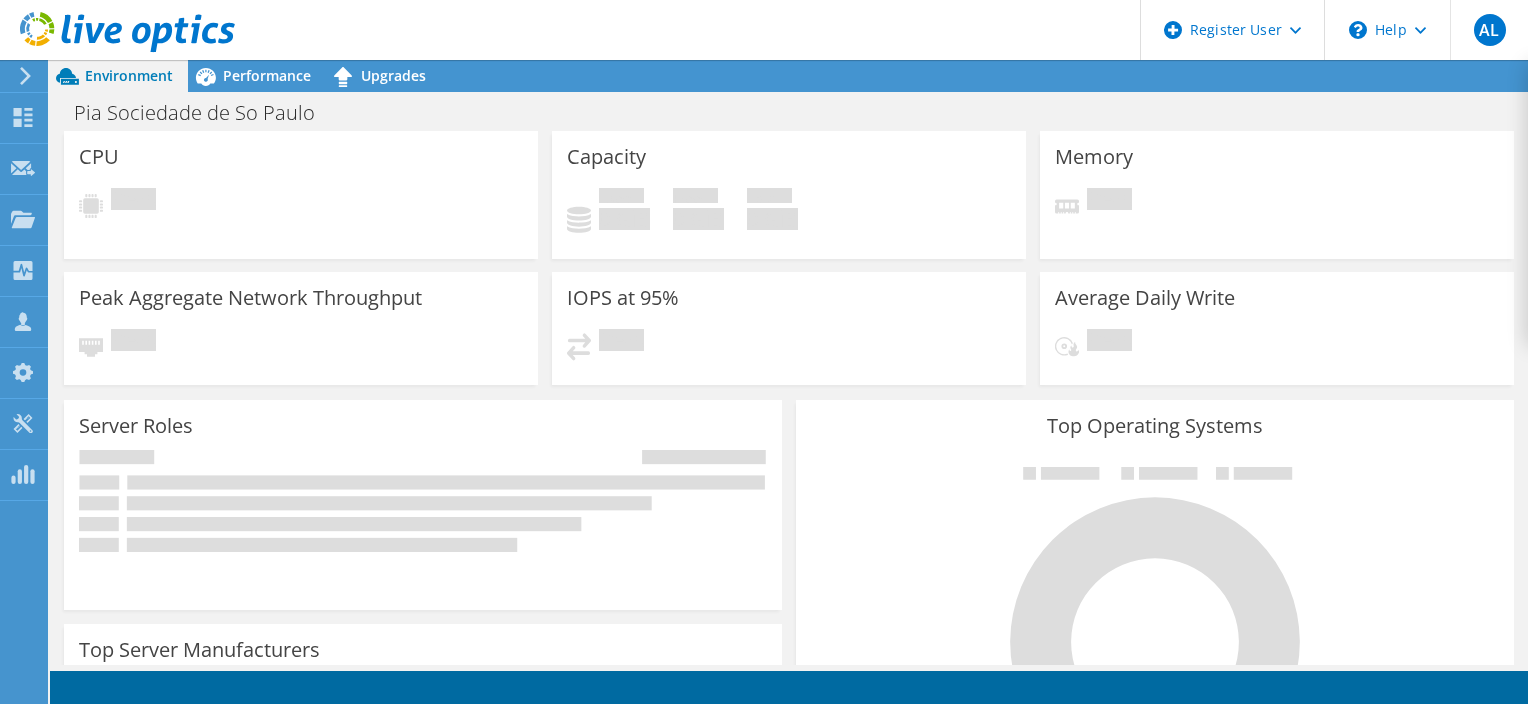 scroll, scrollTop: 0, scrollLeft: 0, axis: both 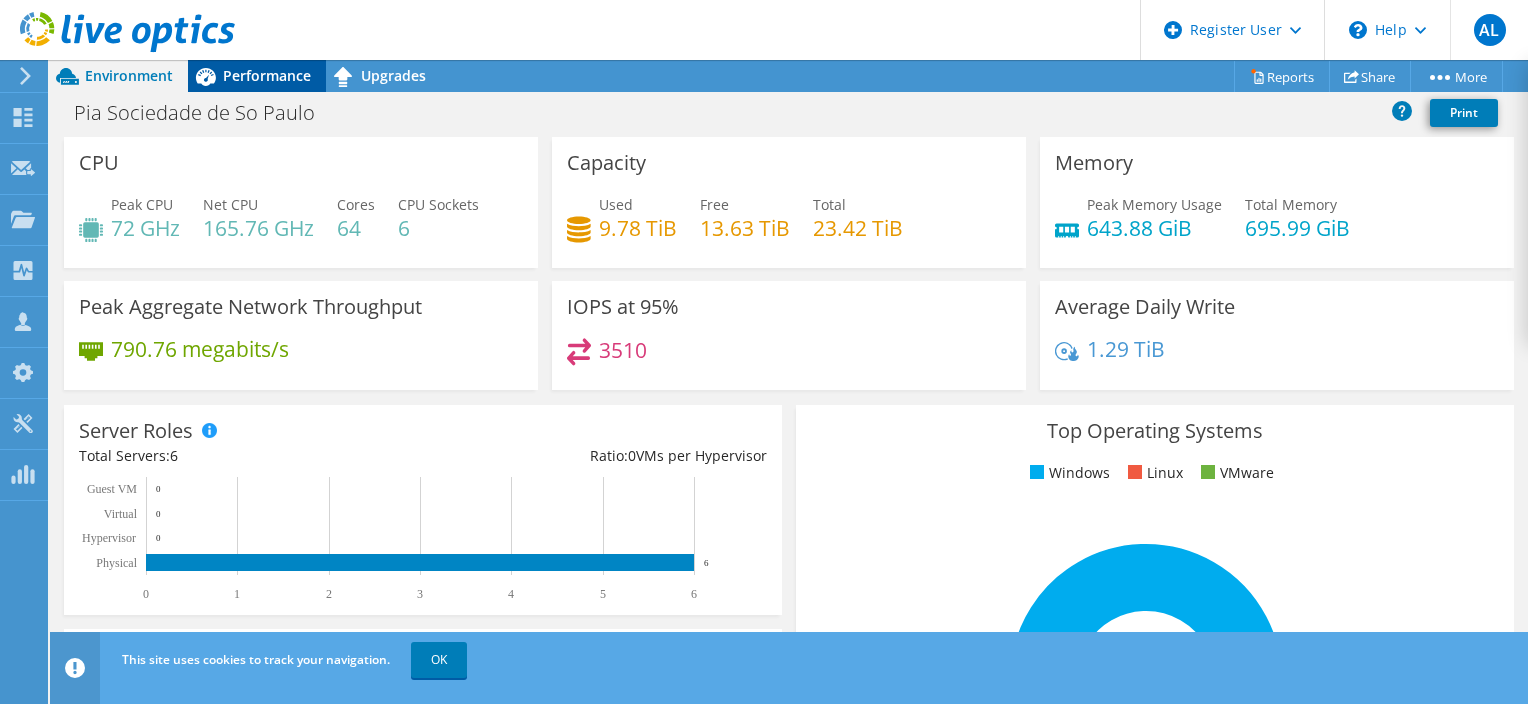 click on "Performance" at bounding box center [267, 75] 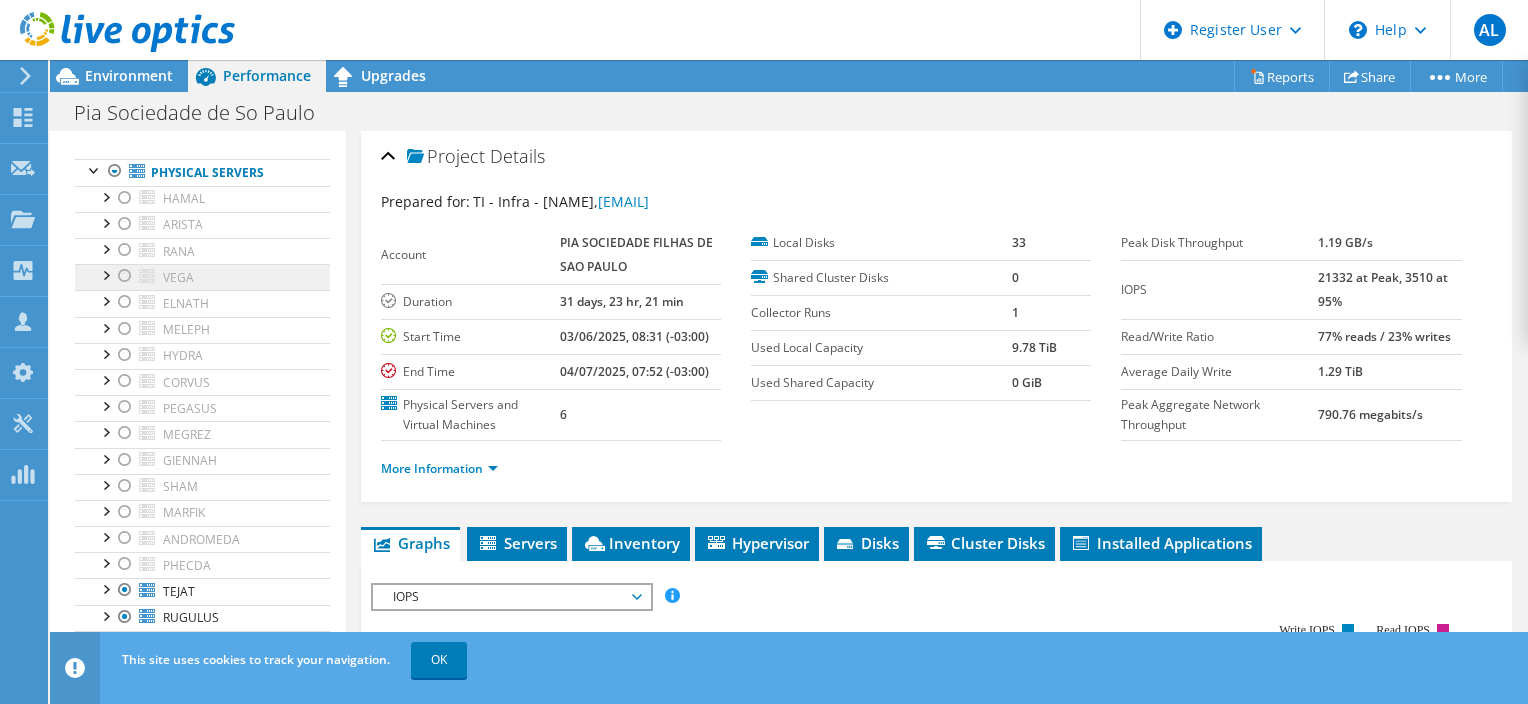 scroll, scrollTop: 400, scrollLeft: 0, axis: vertical 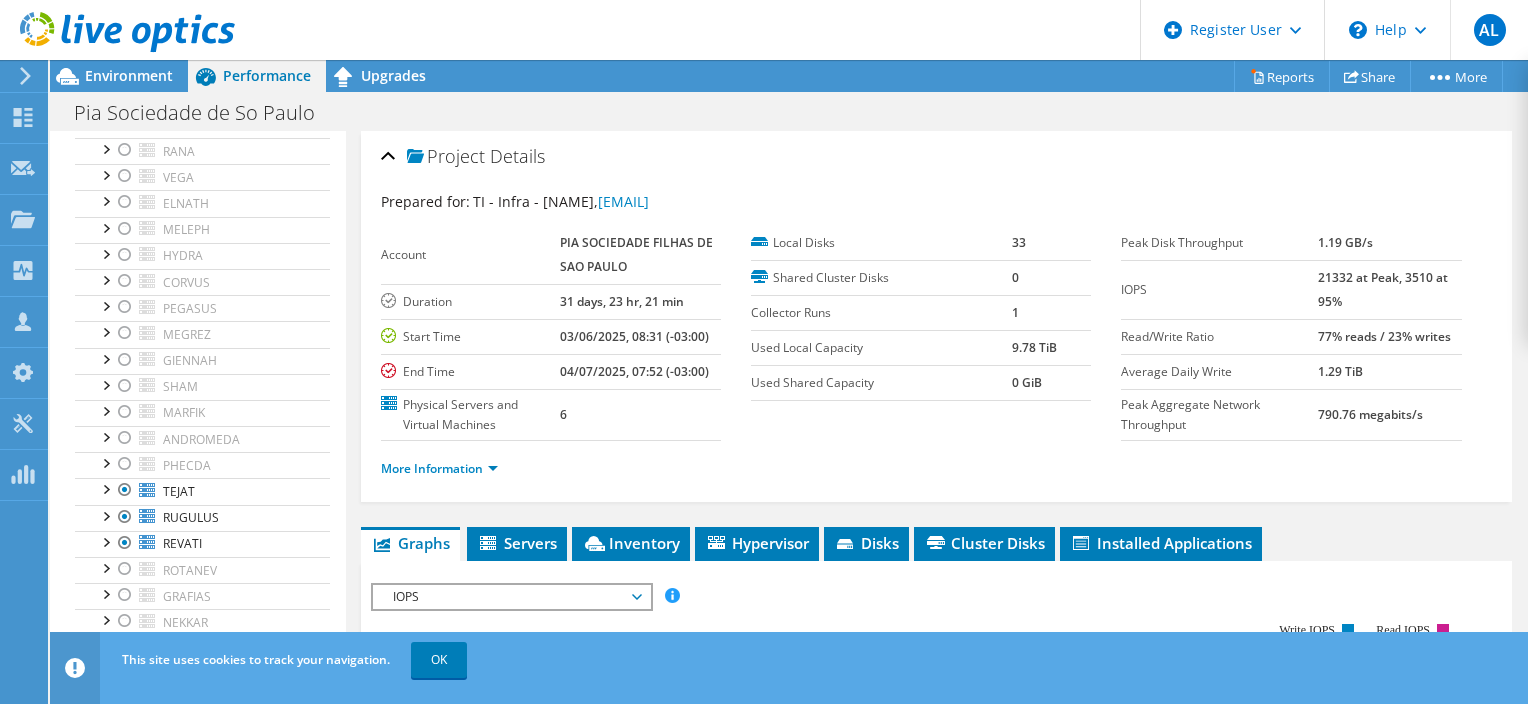 click on "Project
Details
Prepared for:
TI - Infra - Antônio Carlos,  antonio.junior@paulus.com.br
Account
PIA SOCIEDADE FILHAS DE SAO PAULO
Duration
31 days, 23 hr, 21 min
Start Time
03/06/2025, 08:31 (-03:00)
End Time
04/07/2025, 07:52 (-03:00)
6" at bounding box center (936, 767) 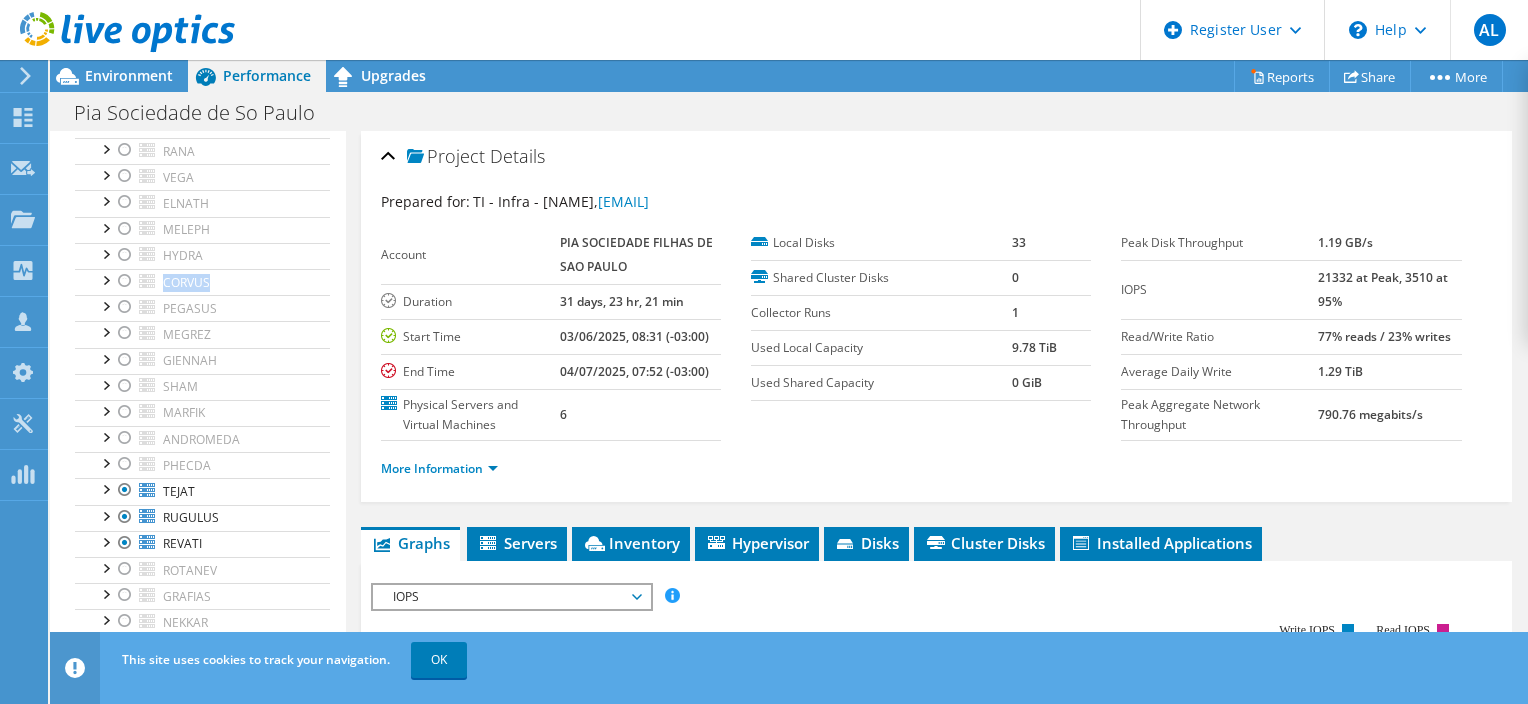 drag, startPoint x: 326, startPoint y: 272, endPoint x: 336, endPoint y: 255, distance: 19.723083 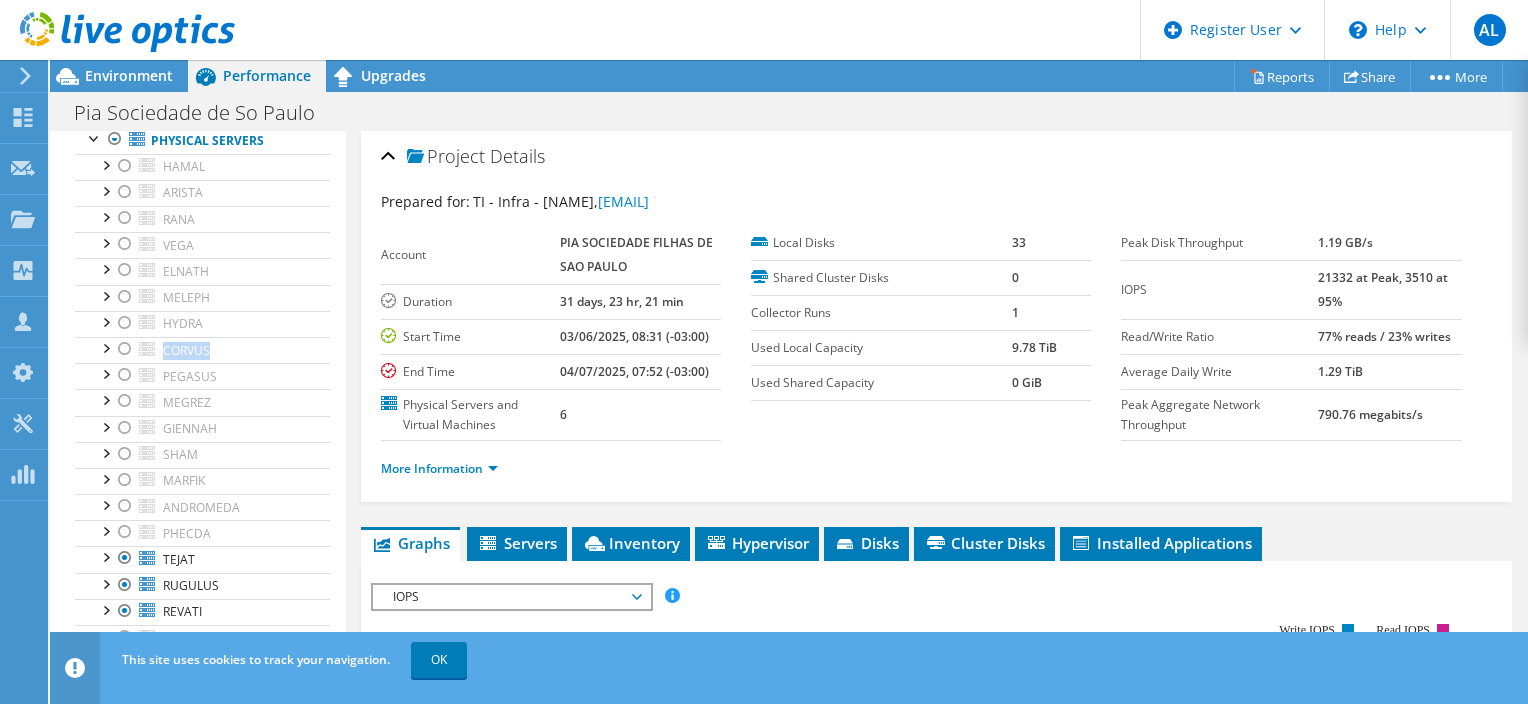 scroll, scrollTop: 336, scrollLeft: 0, axis: vertical 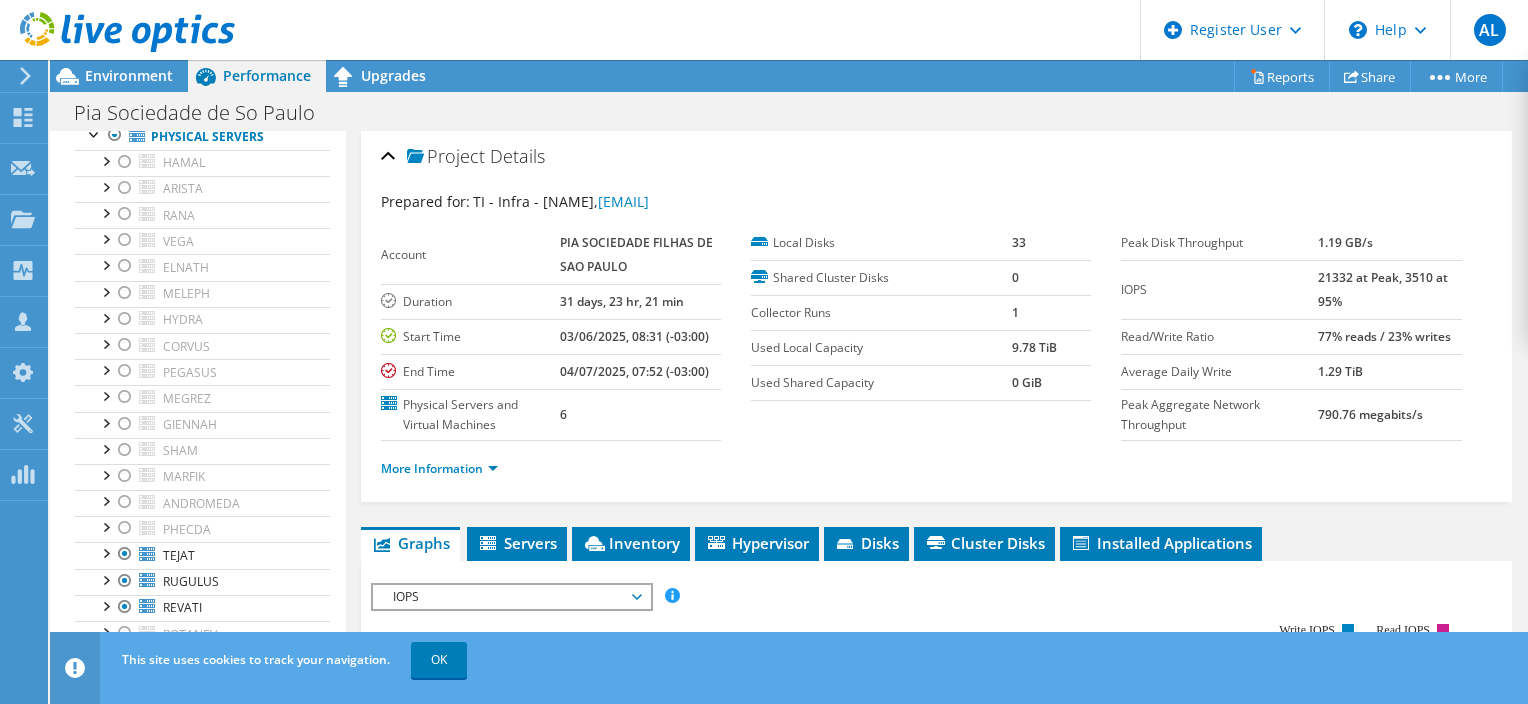 click on "Account" at bounding box center (471, 255) 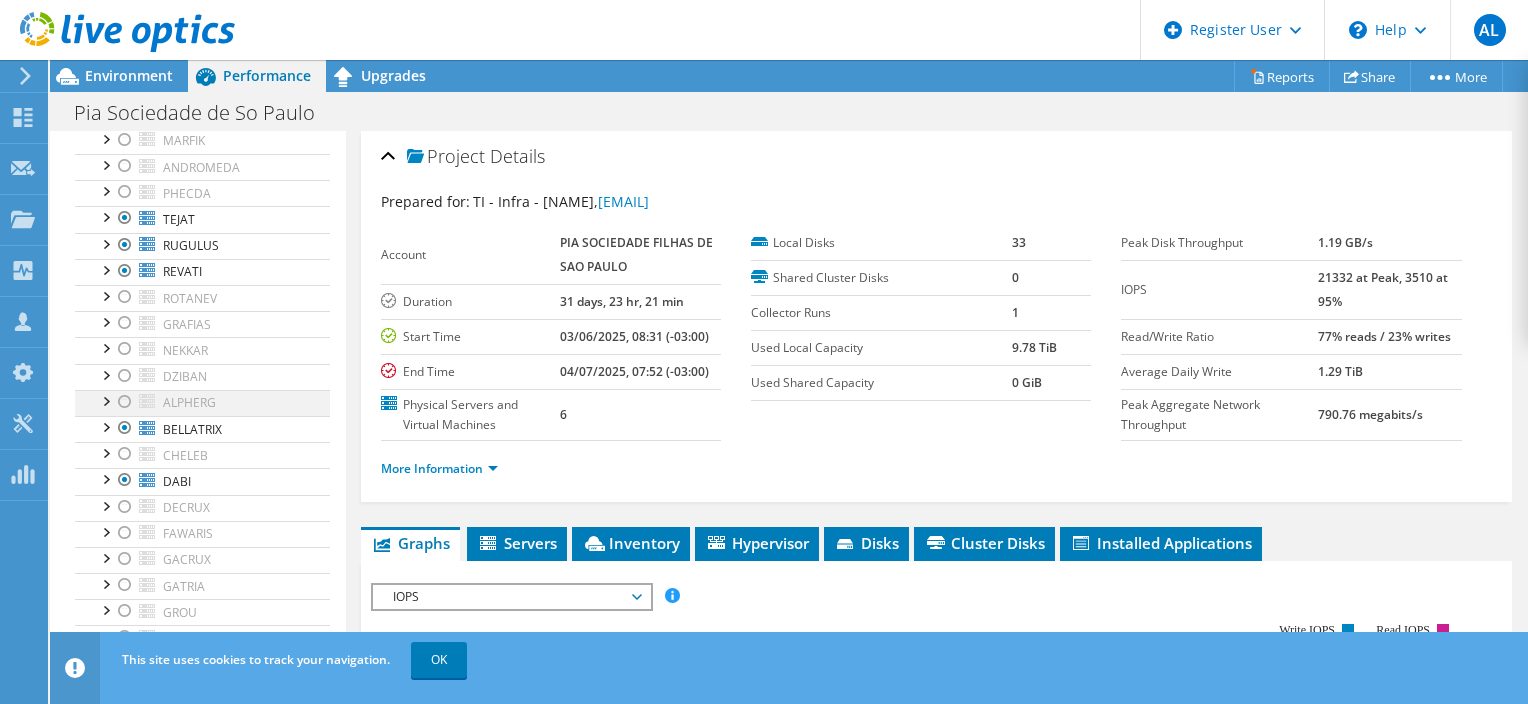 click at bounding box center [125, 402] 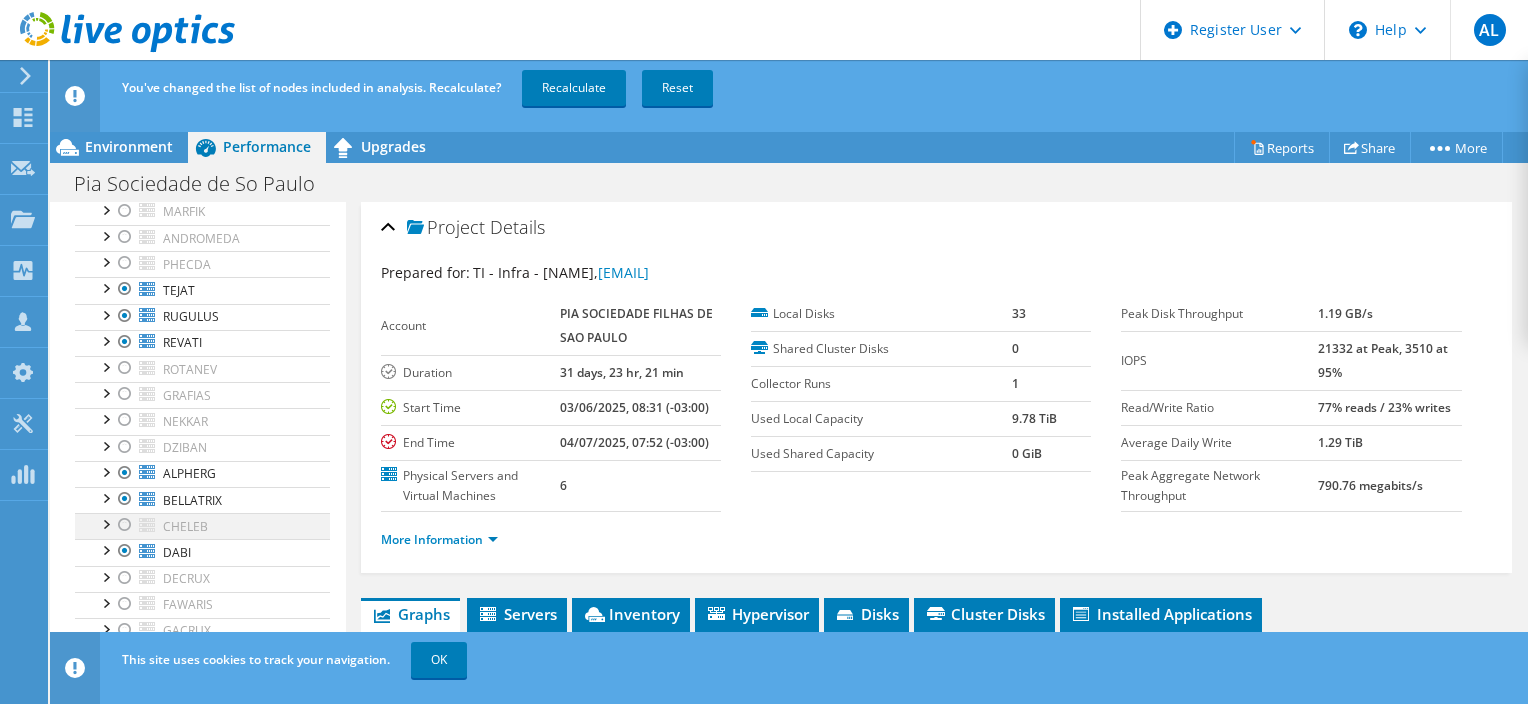 click at bounding box center (125, 525) 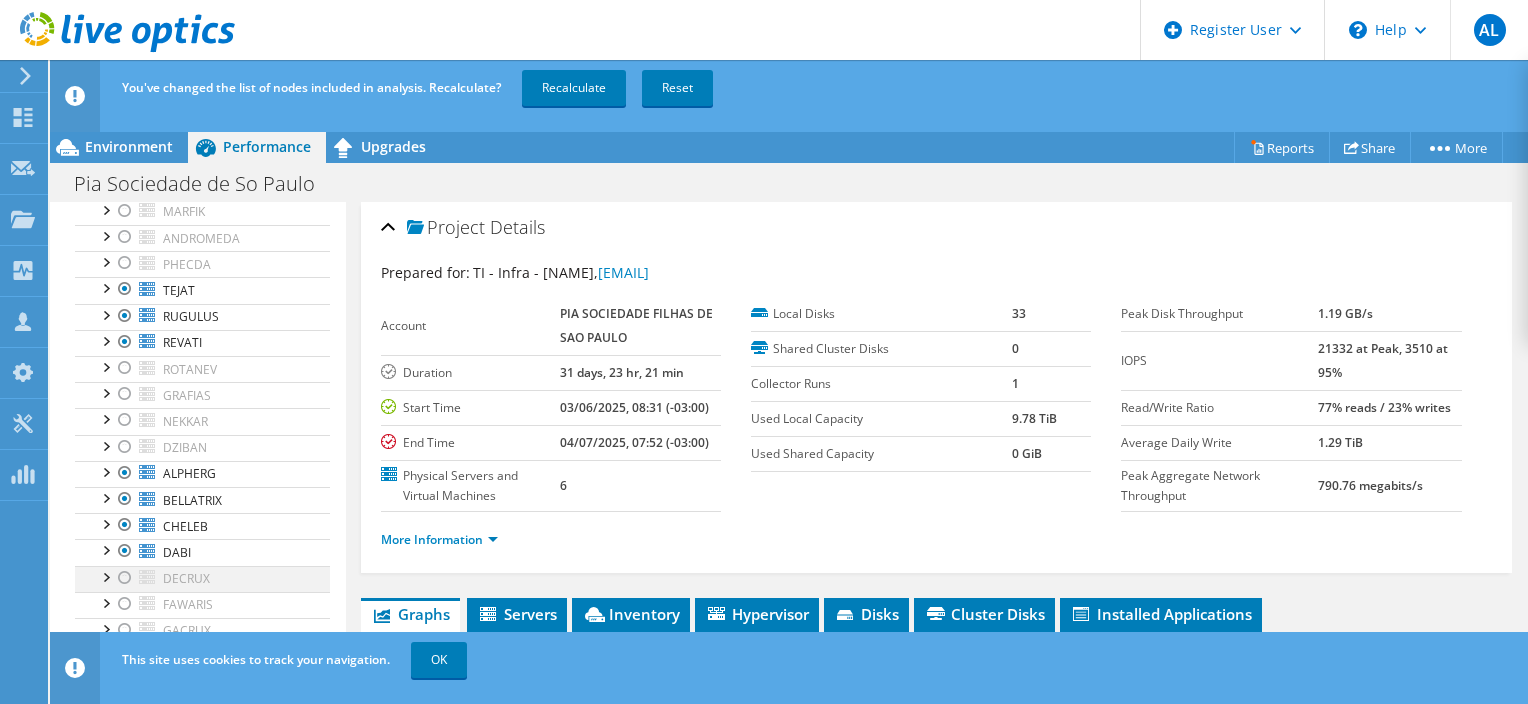 click at bounding box center [125, 578] 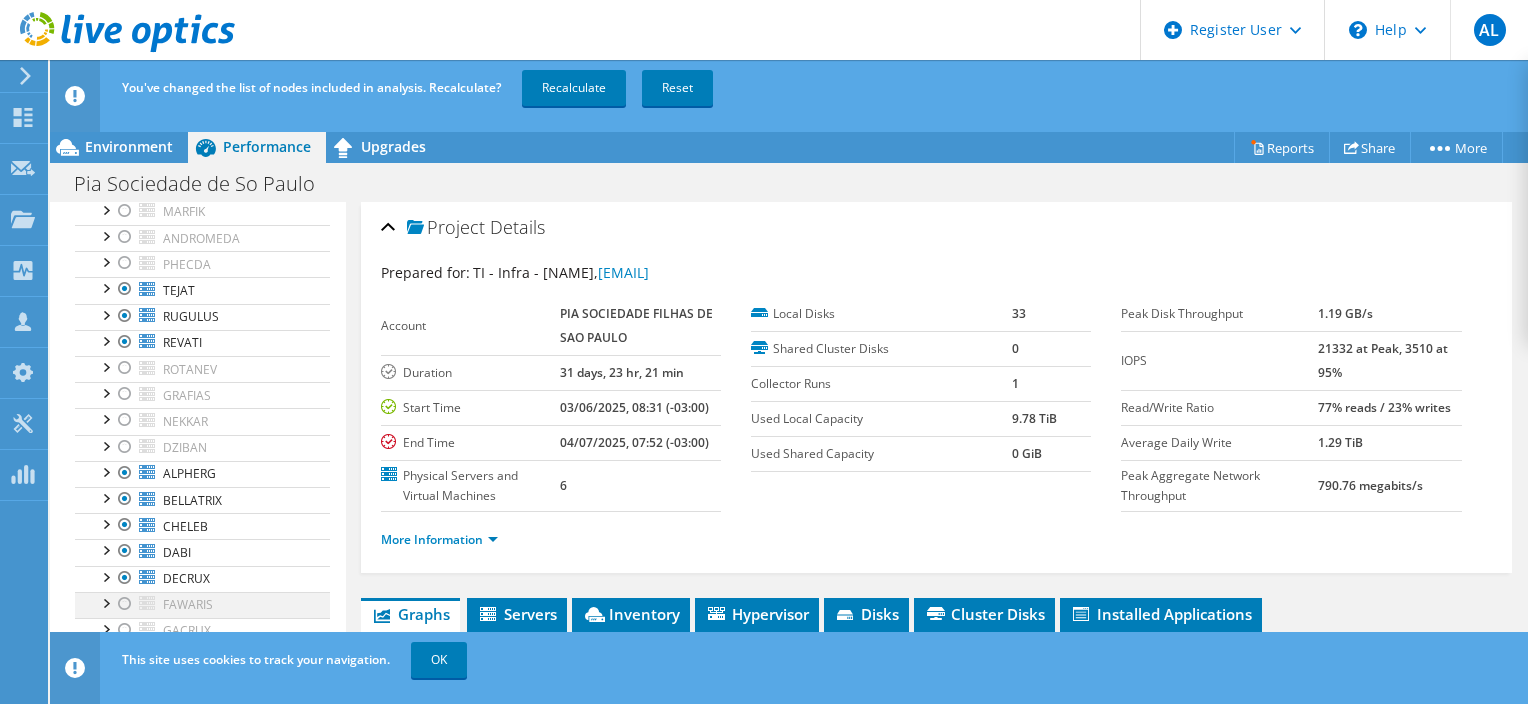 click at bounding box center [125, 604] 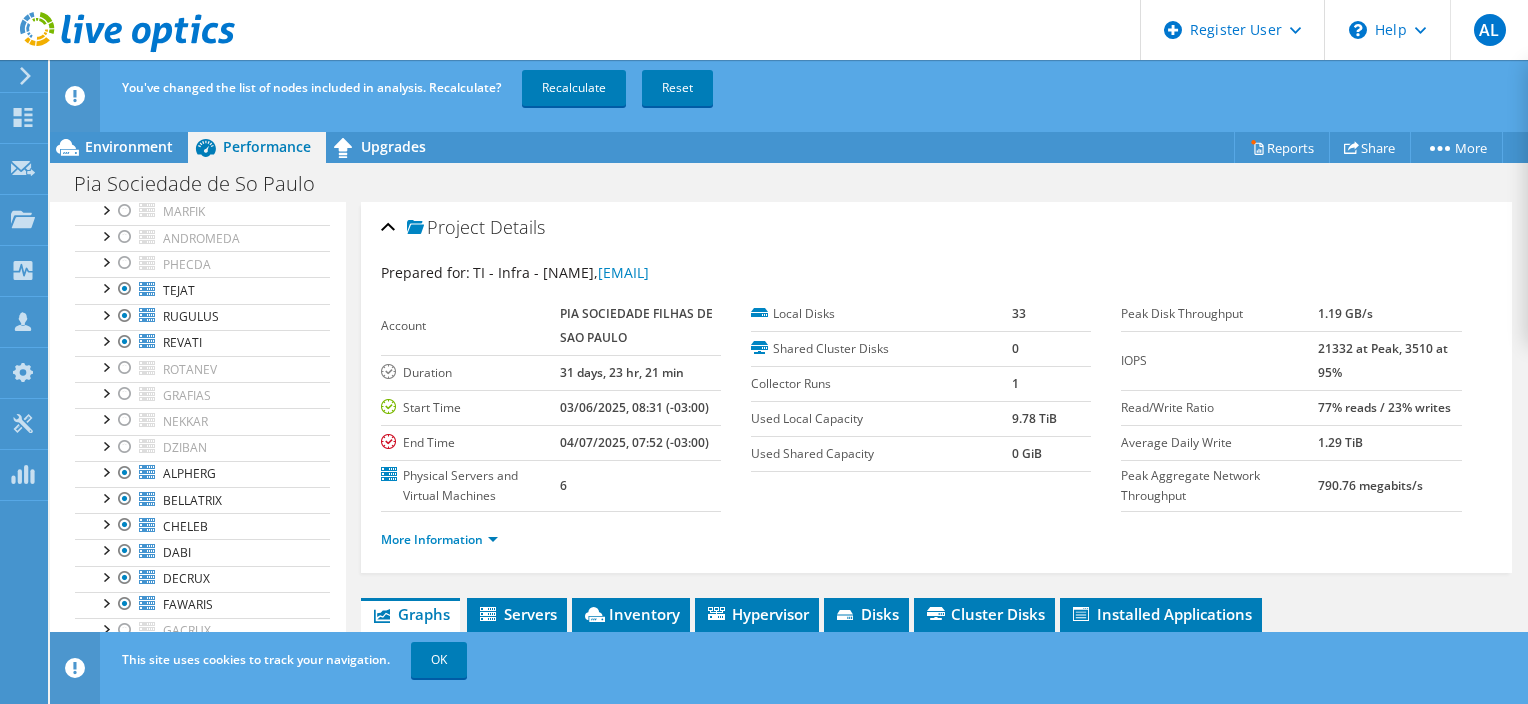 scroll, scrollTop: 772, scrollLeft: 0, axis: vertical 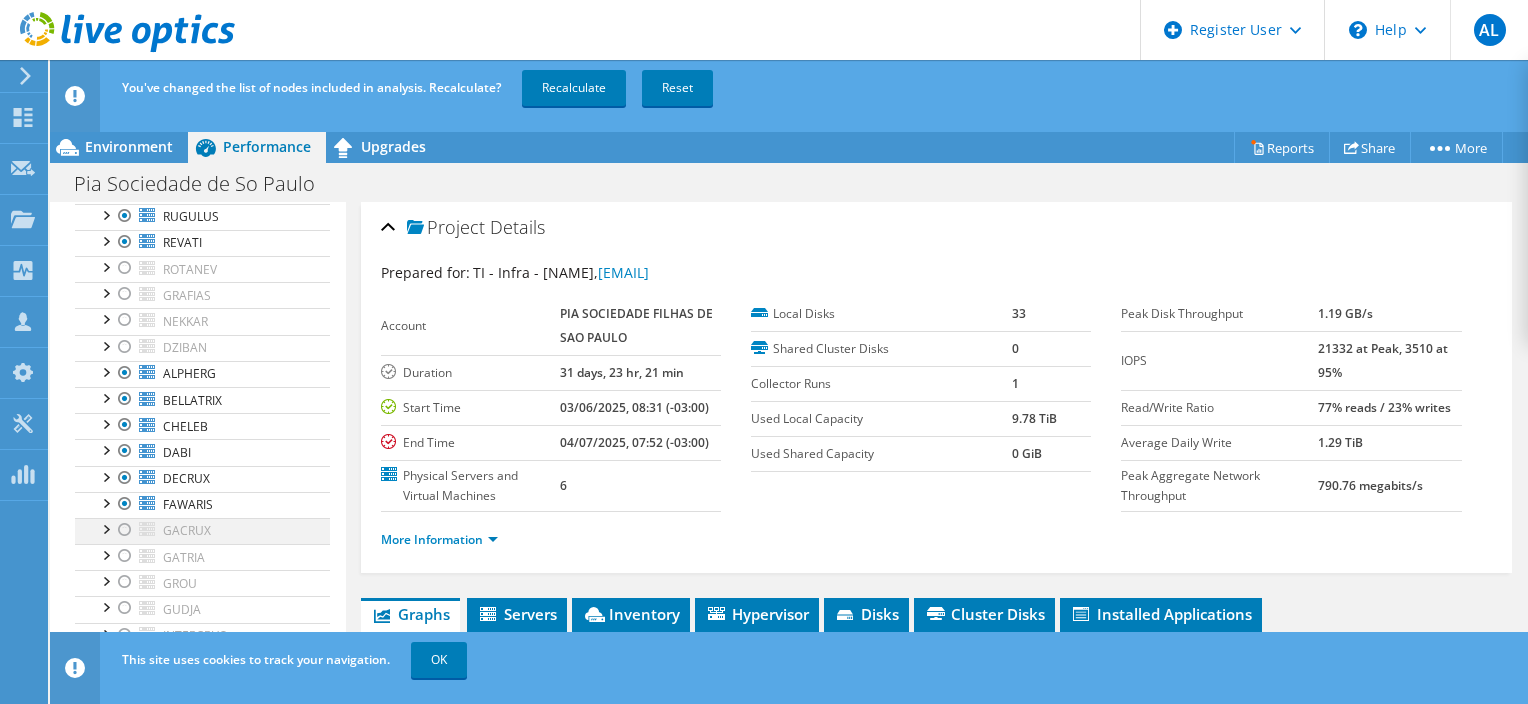 click at bounding box center (125, 530) 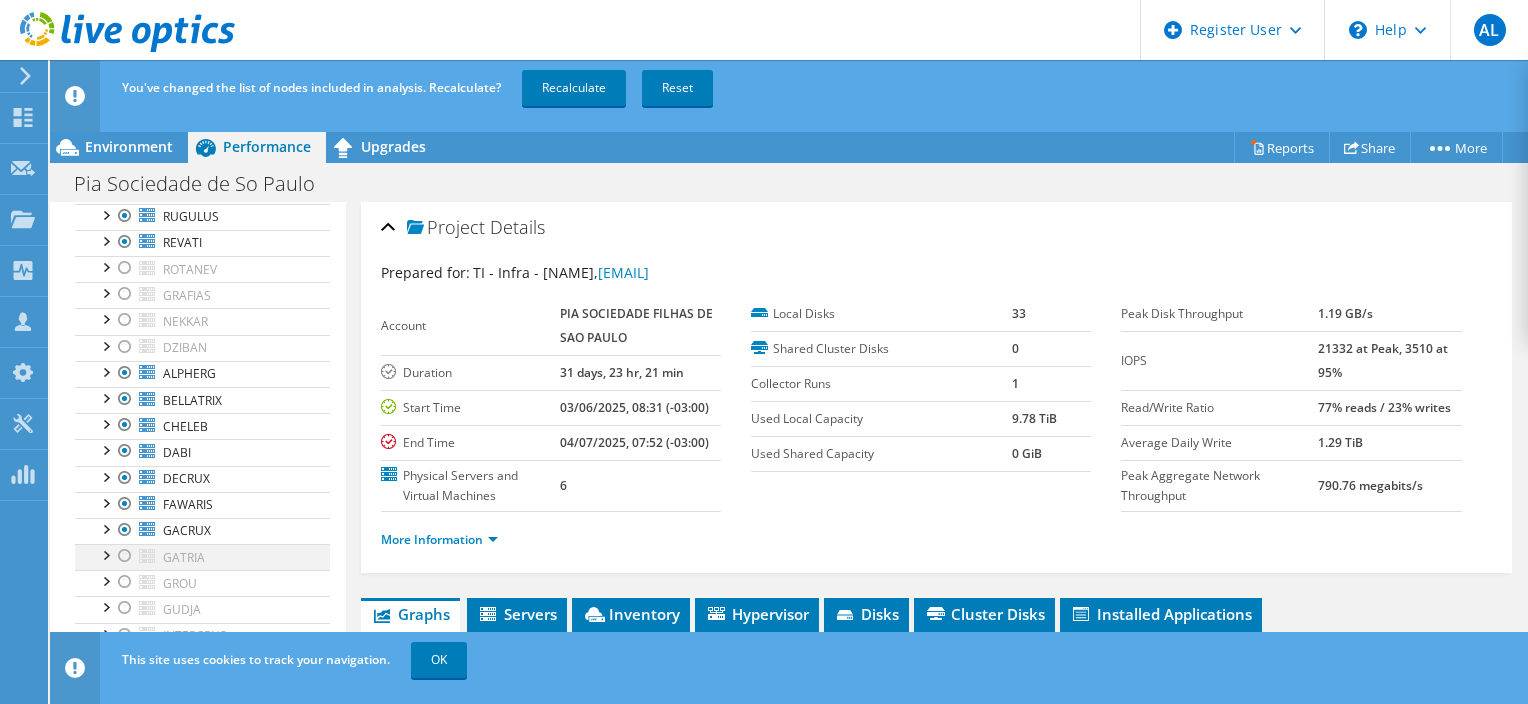 click at bounding box center (125, 556) 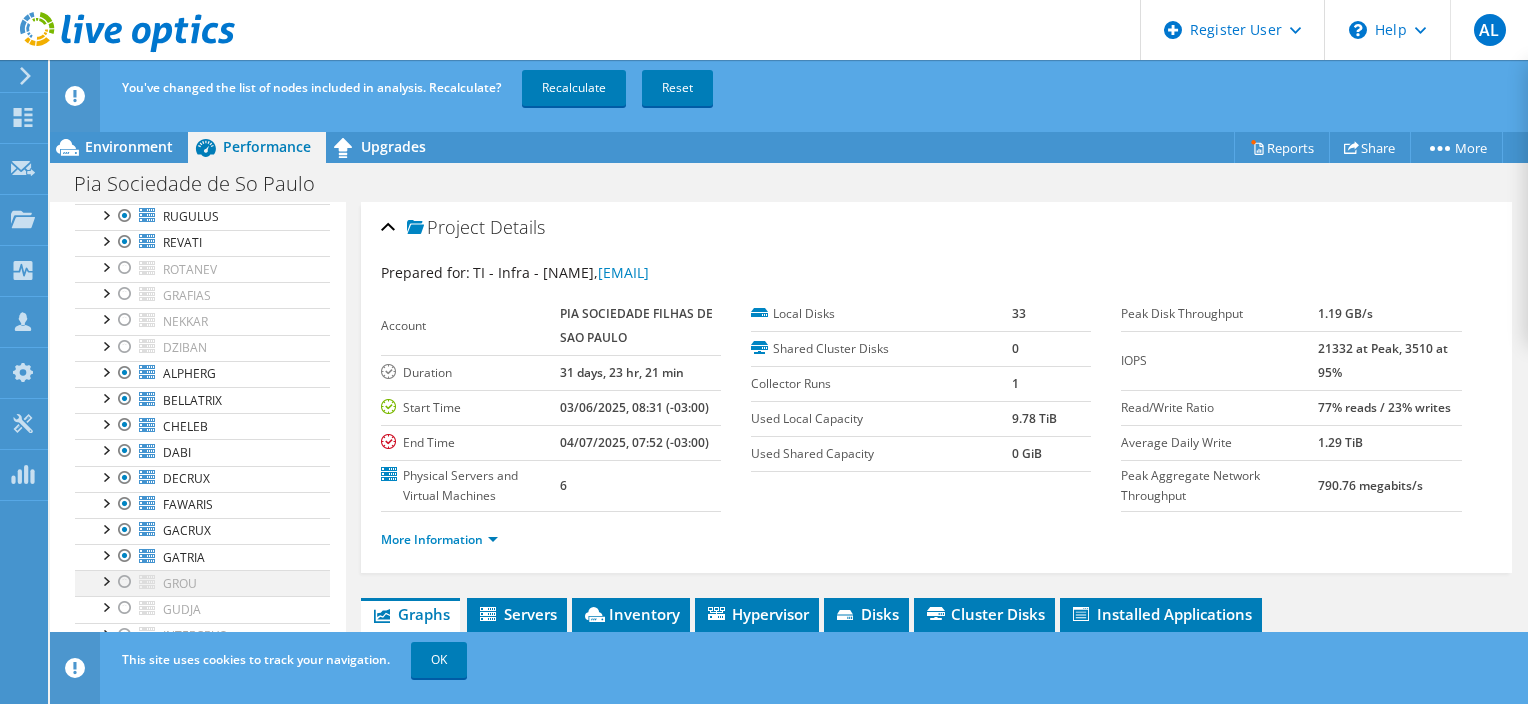 click at bounding box center [125, 582] 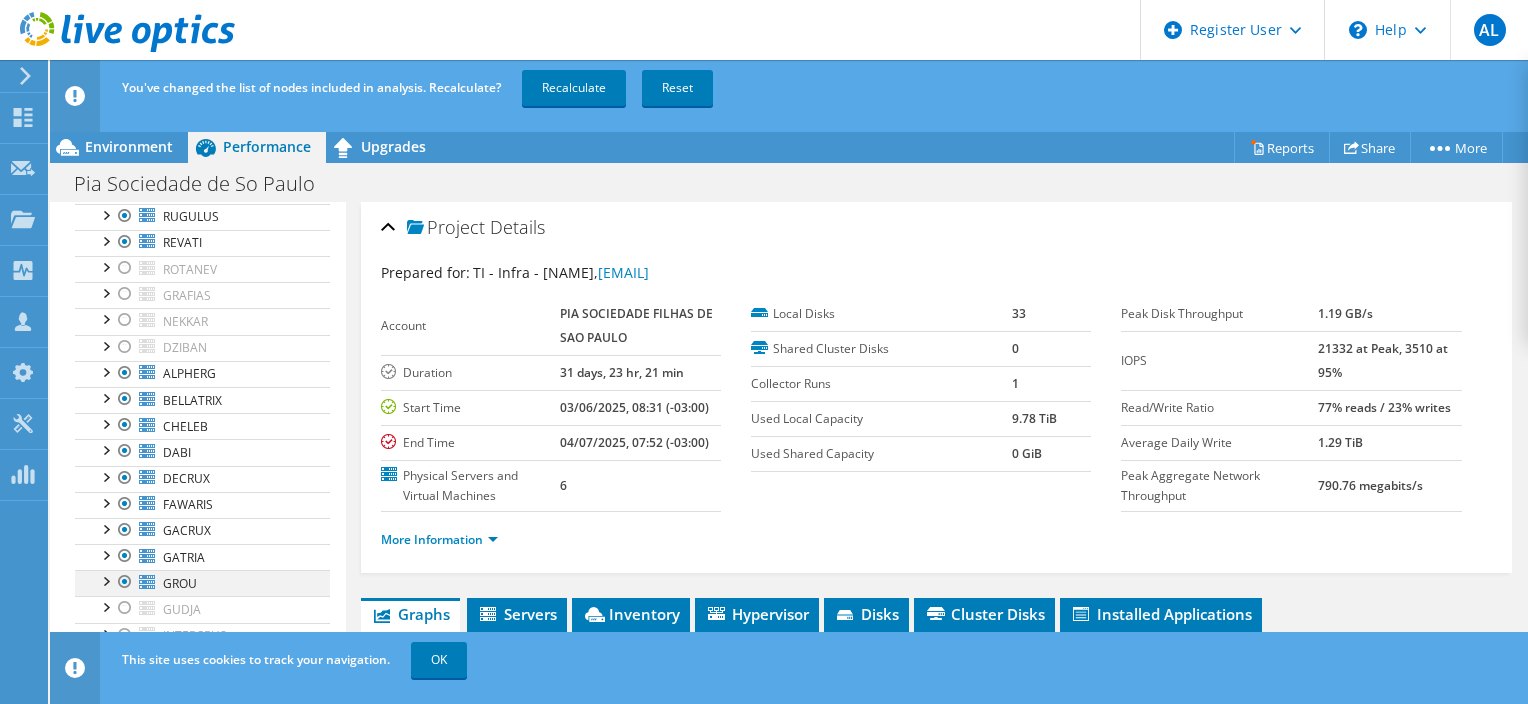 click at bounding box center (125, 582) 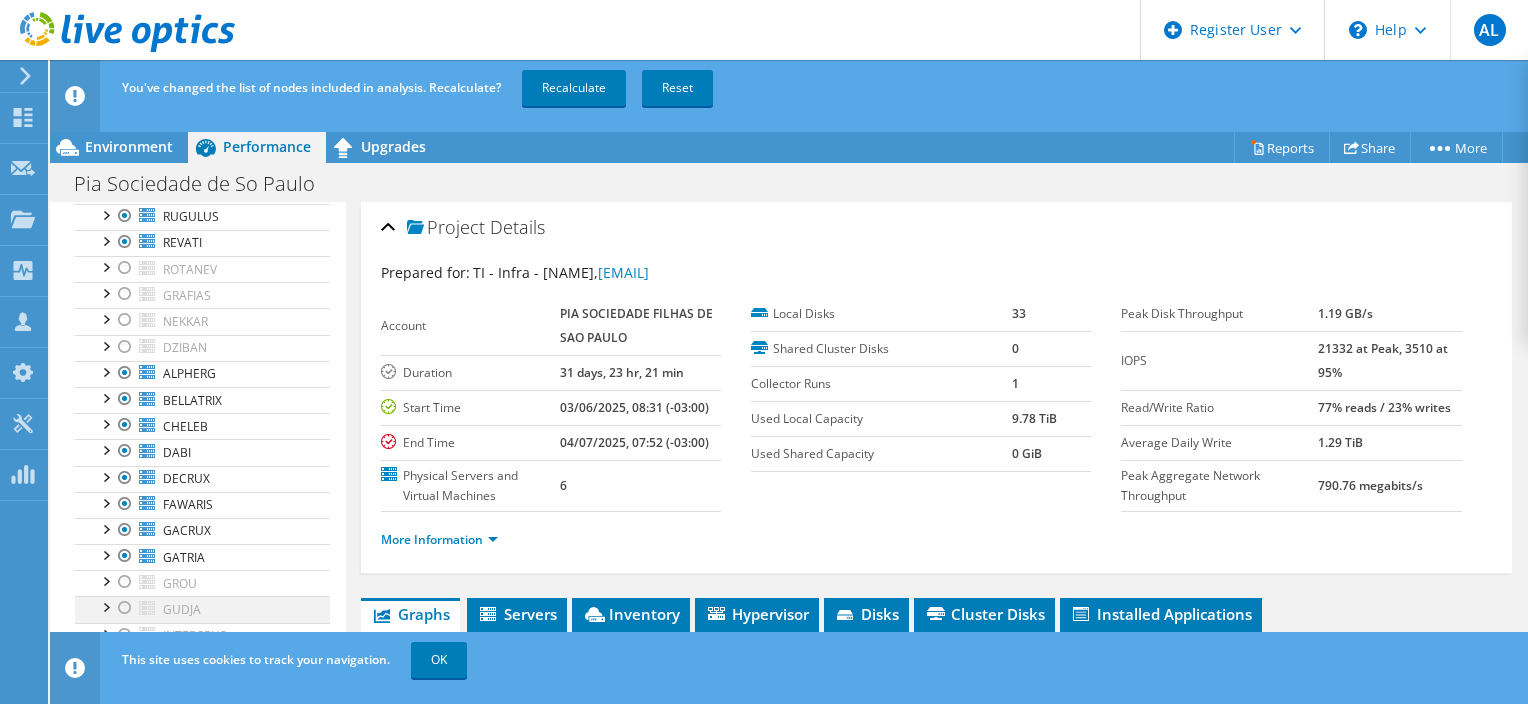 click at bounding box center [125, 608] 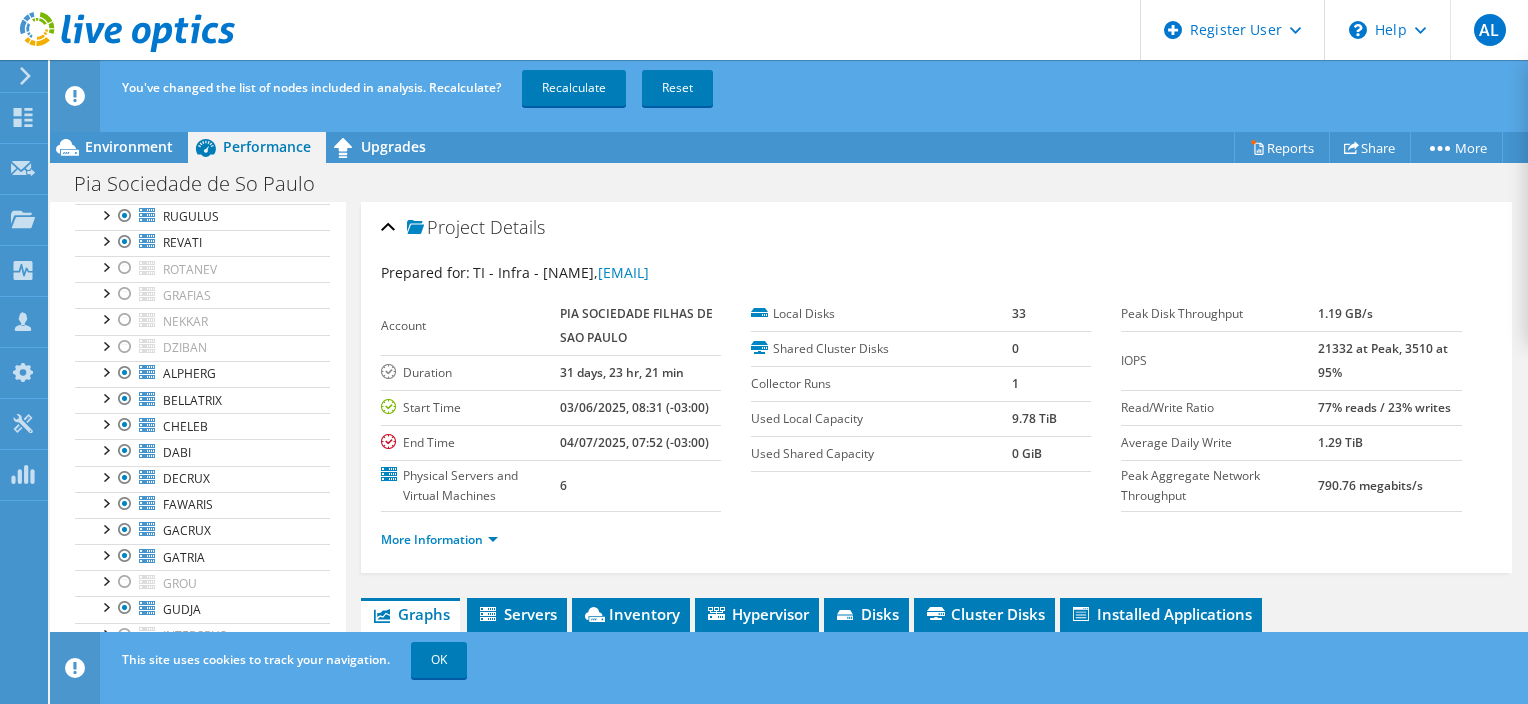 scroll, scrollTop: 872, scrollLeft: 0, axis: vertical 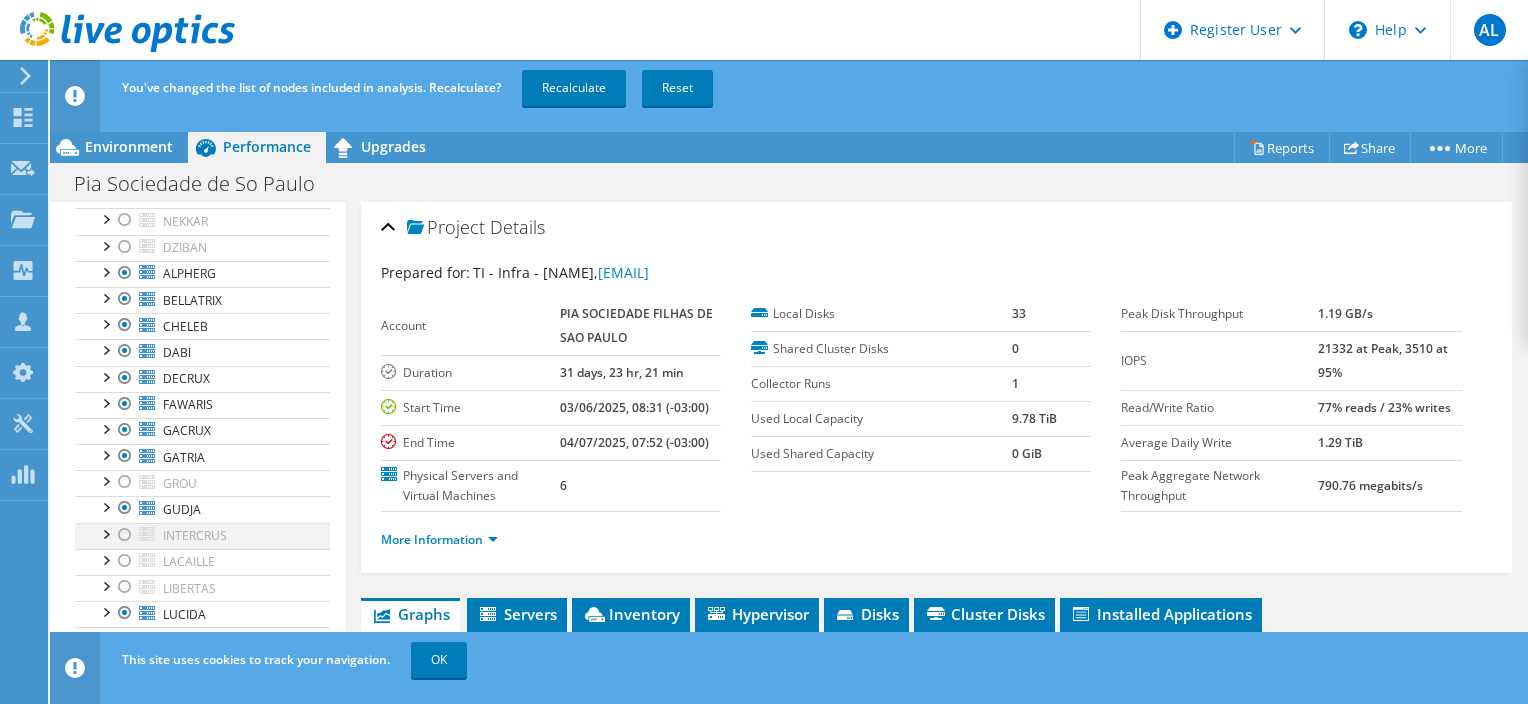 click at bounding box center (125, 535) 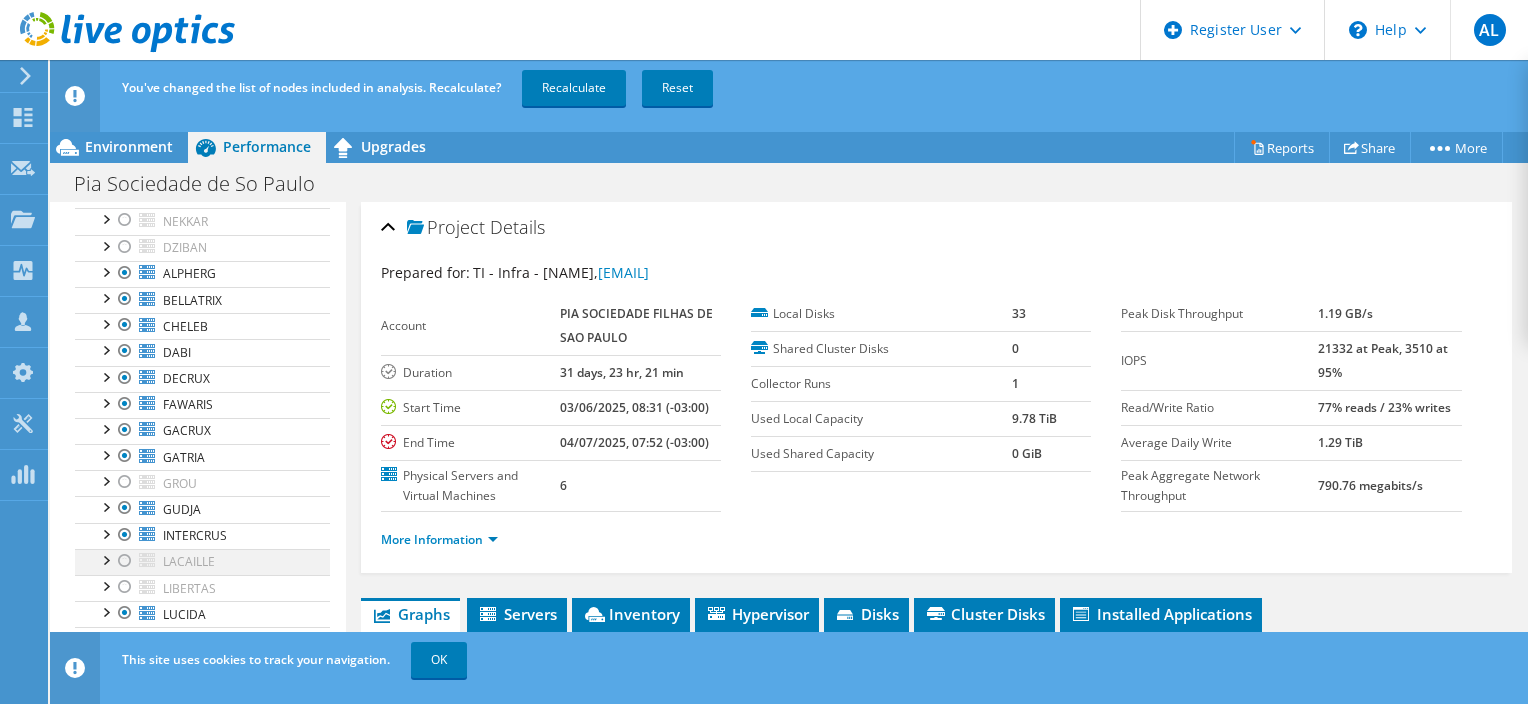 click at bounding box center (125, 561) 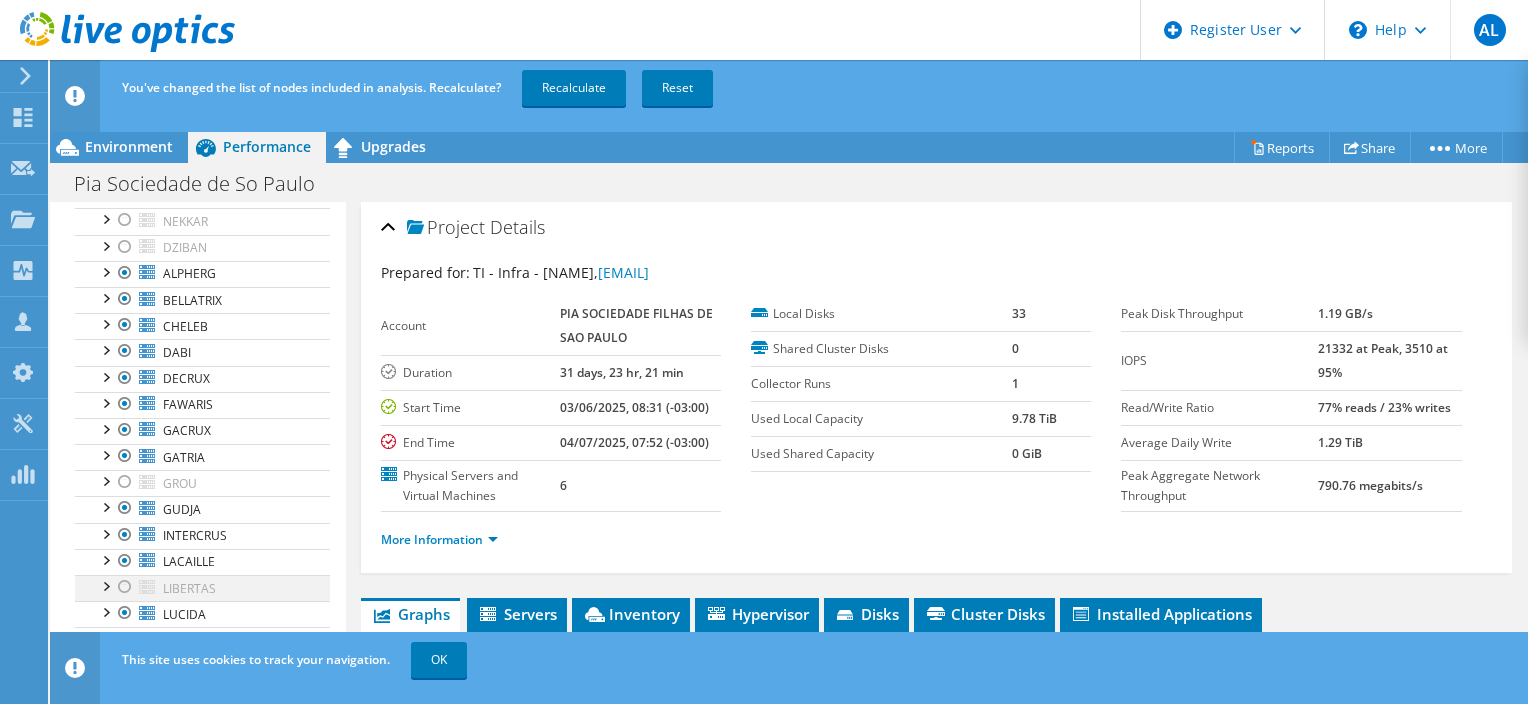 click at bounding box center (125, 587) 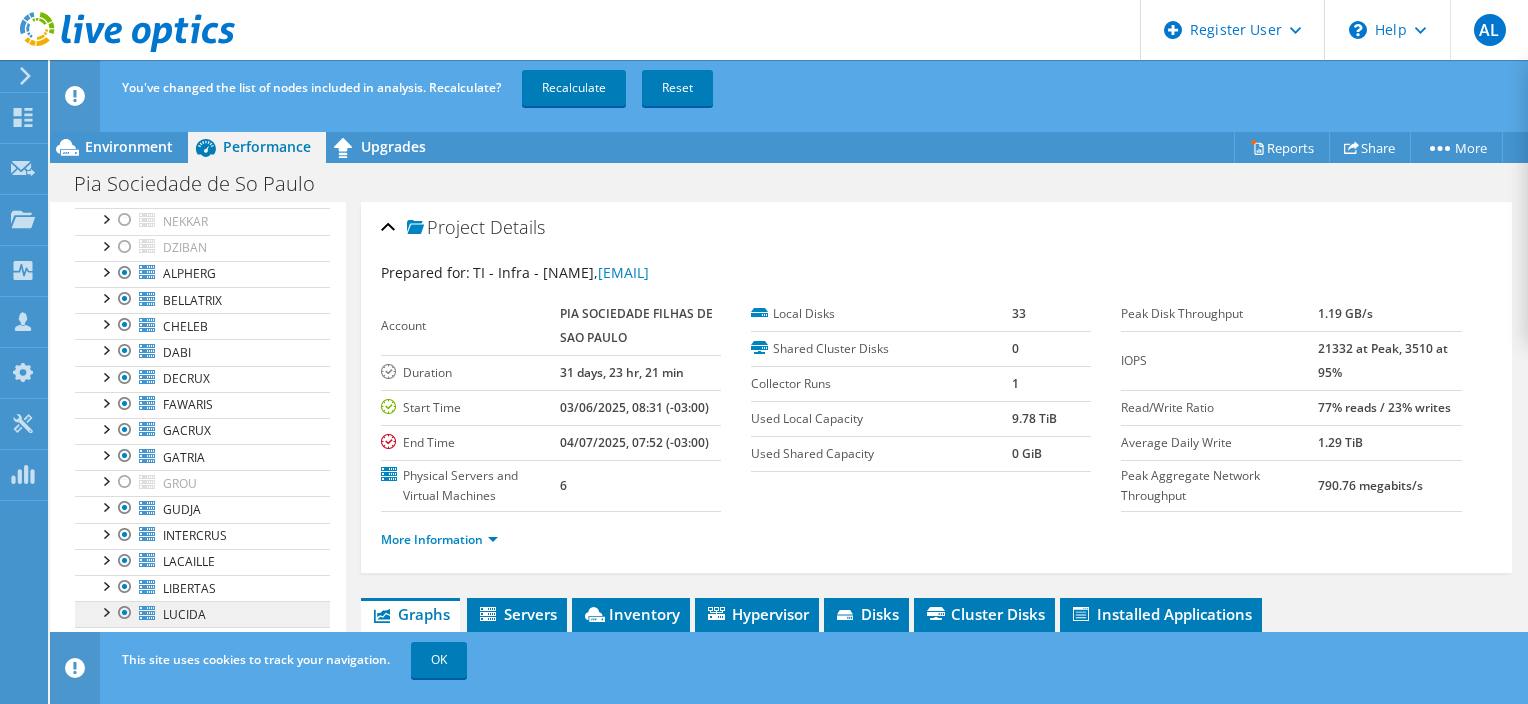 scroll, scrollTop: 972, scrollLeft: 0, axis: vertical 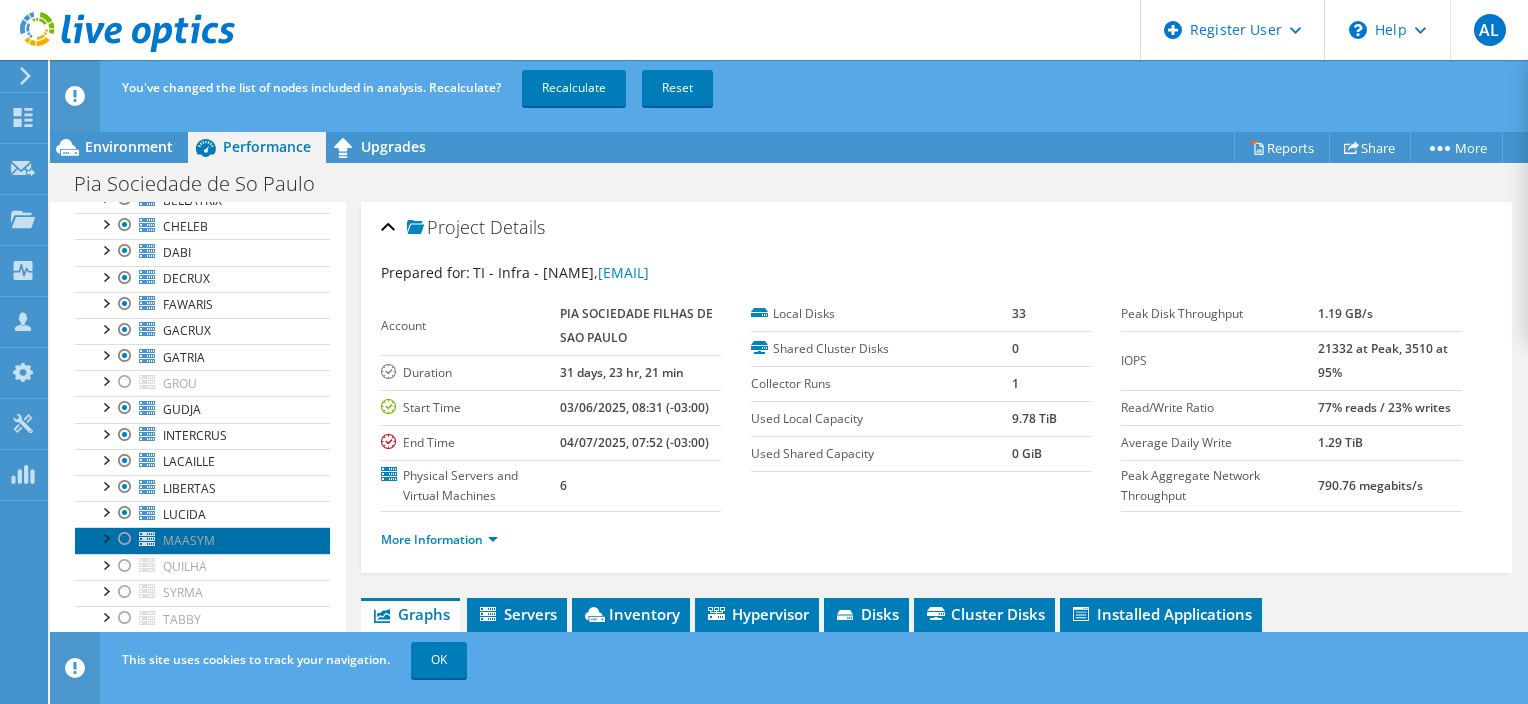 click on "MAASYM" at bounding box center [202, 540] 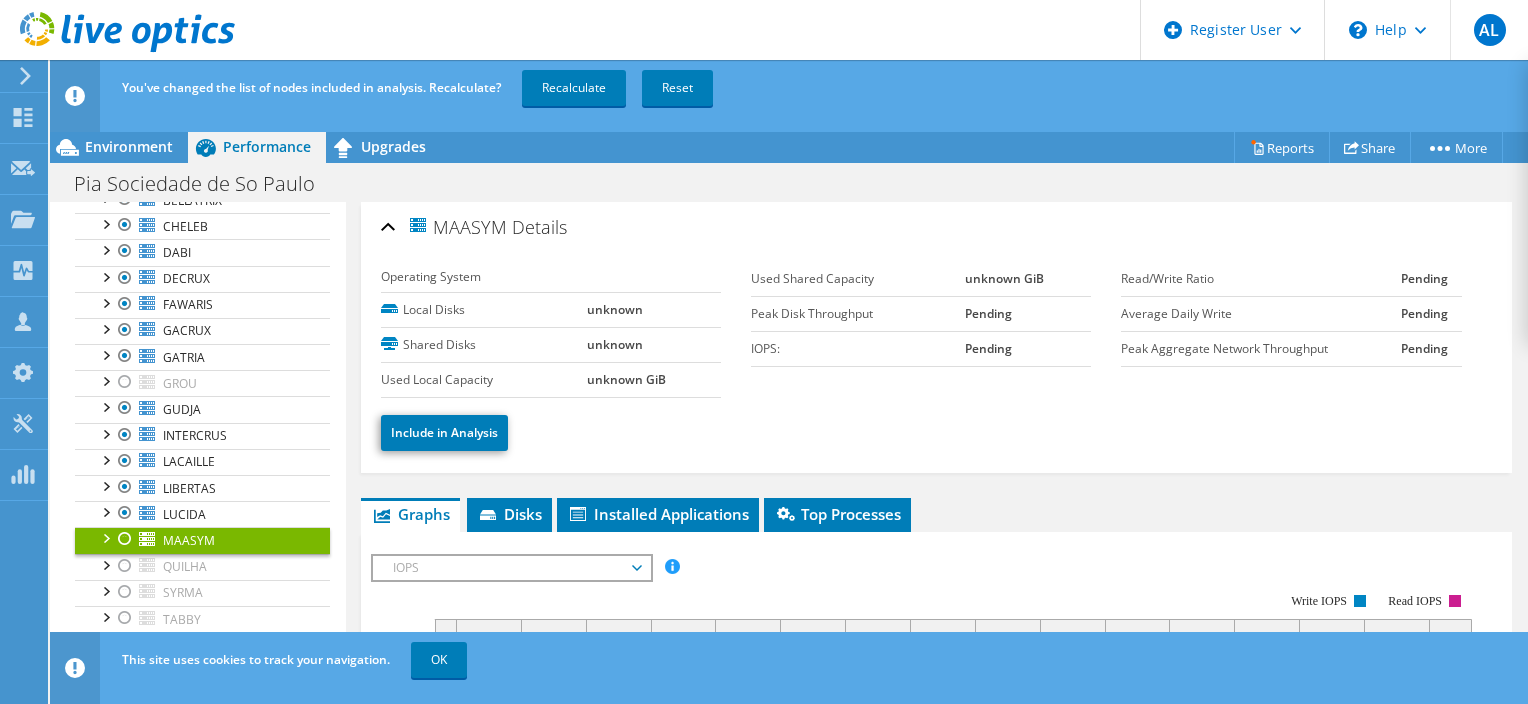 click at bounding box center (125, 539) 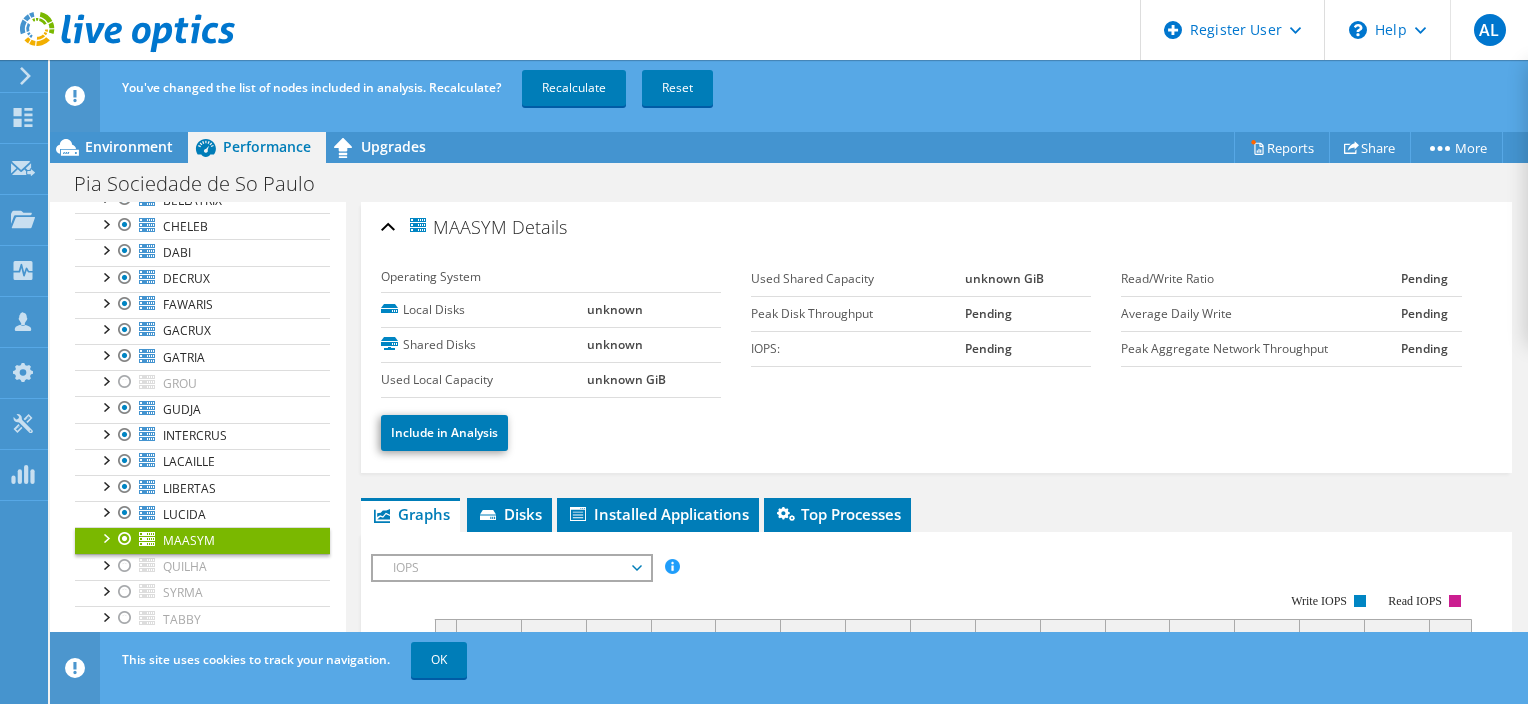 scroll, scrollTop: 1072, scrollLeft: 0, axis: vertical 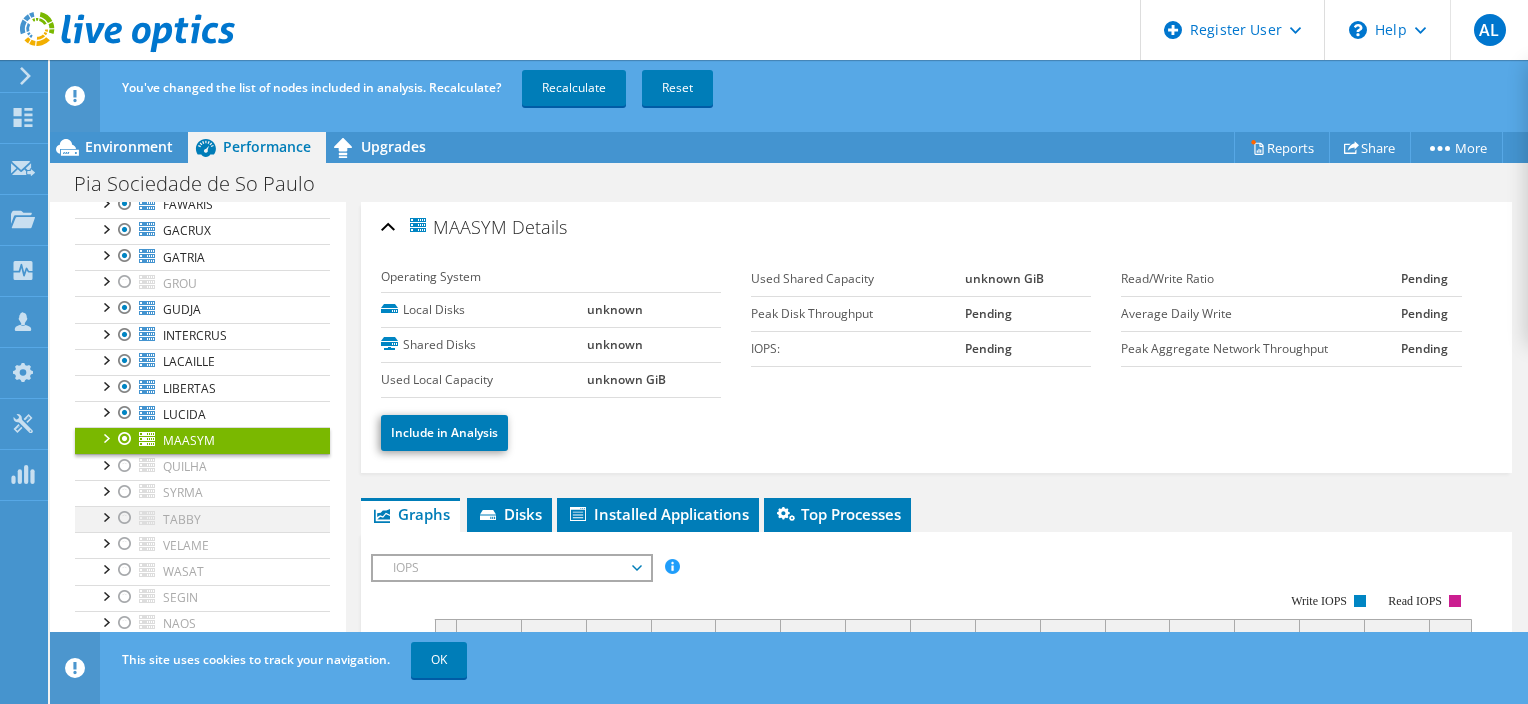 click at bounding box center (125, 518) 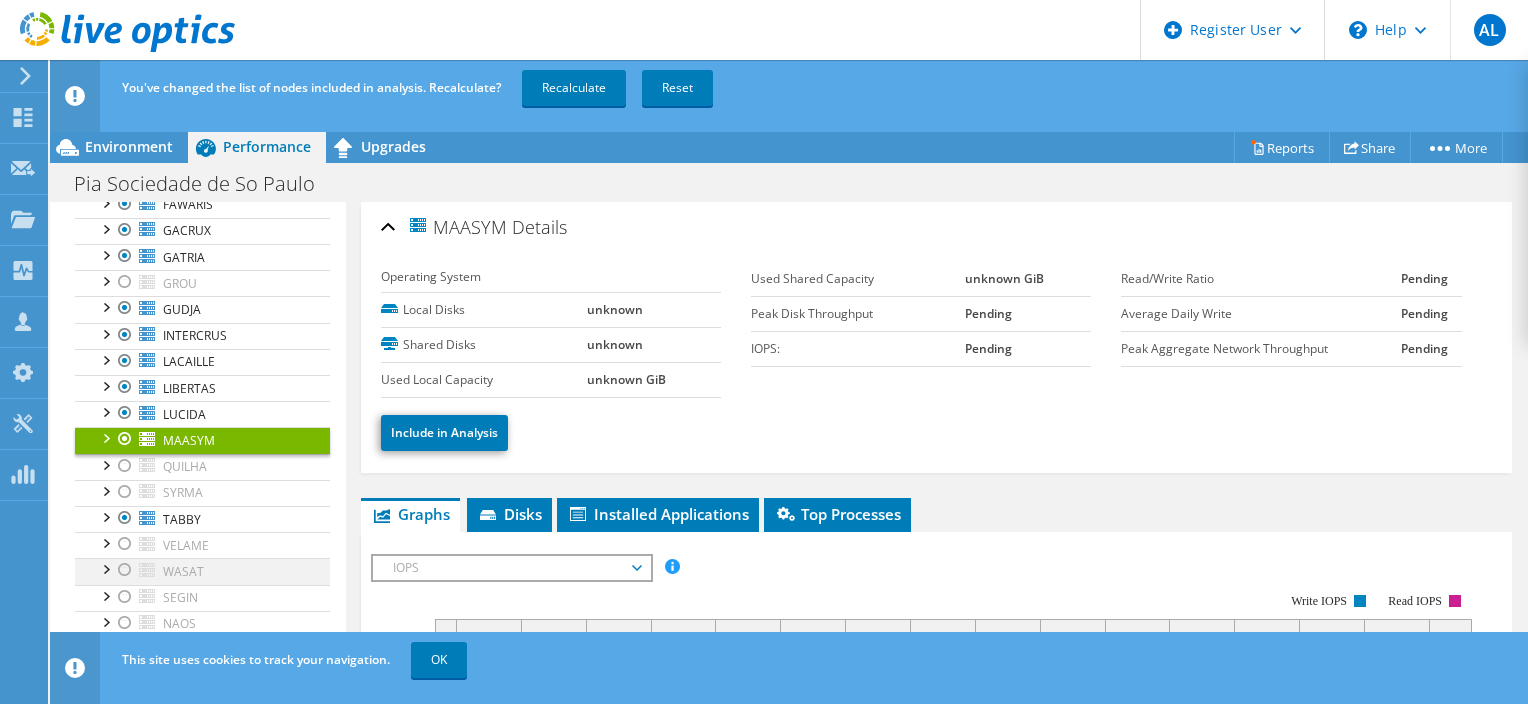 click at bounding box center (125, 570) 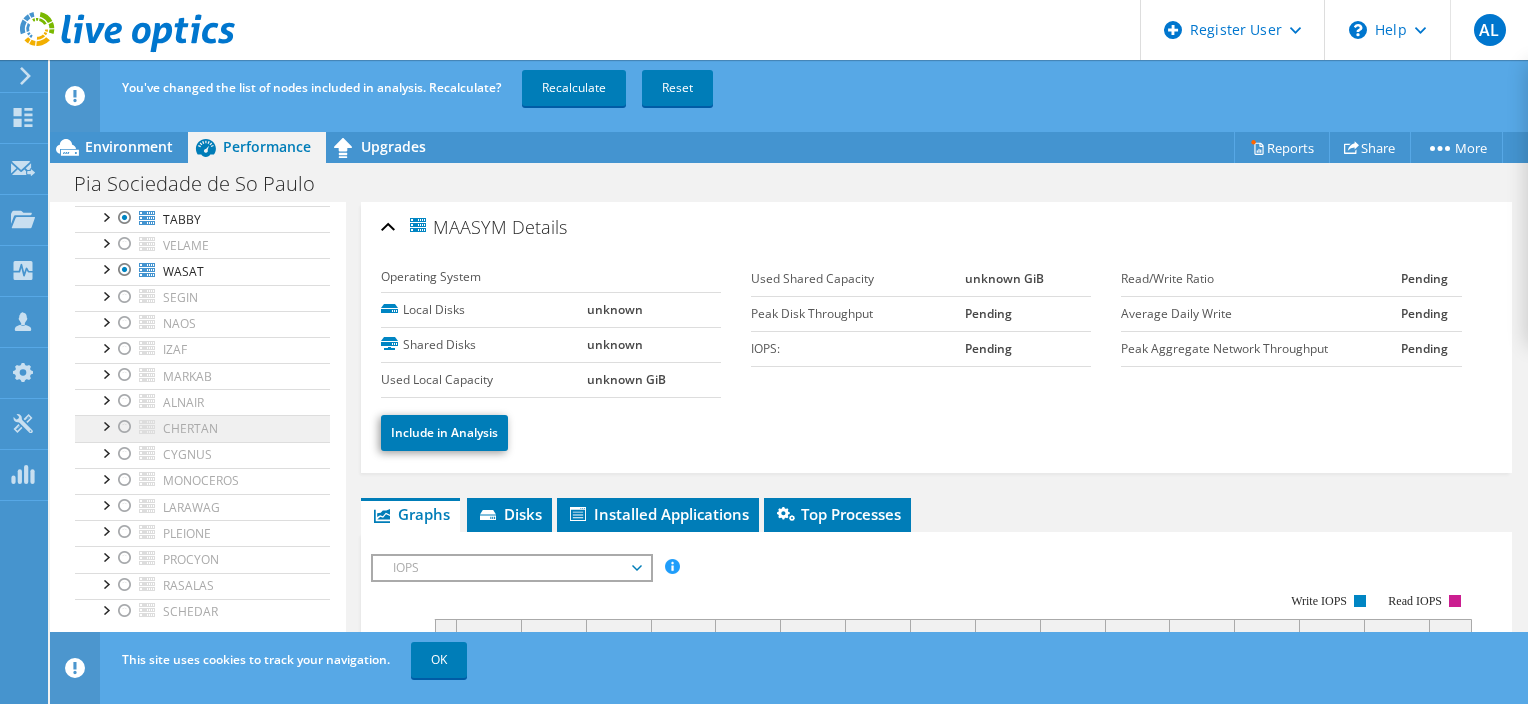 scroll, scrollTop: 1272, scrollLeft: 0, axis: vertical 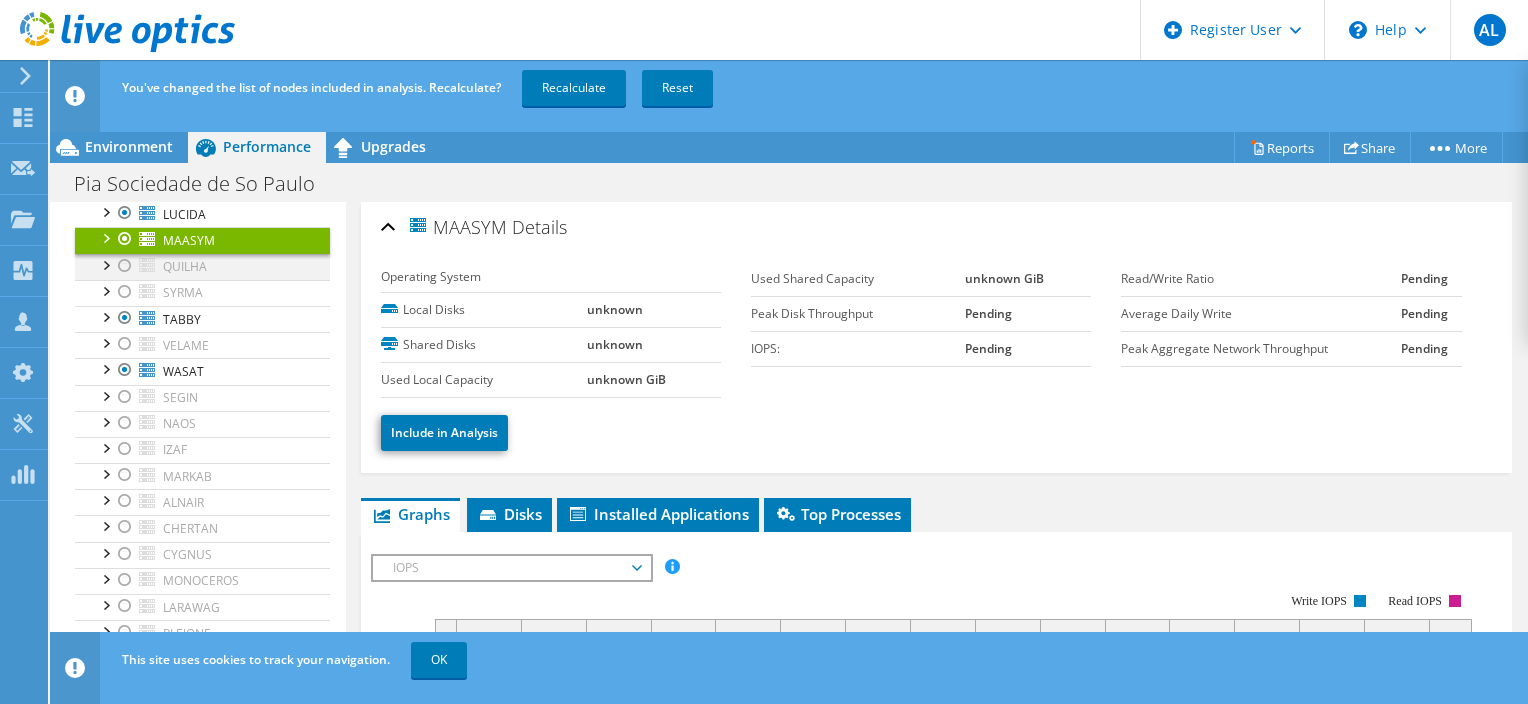 click at bounding box center [125, 266] 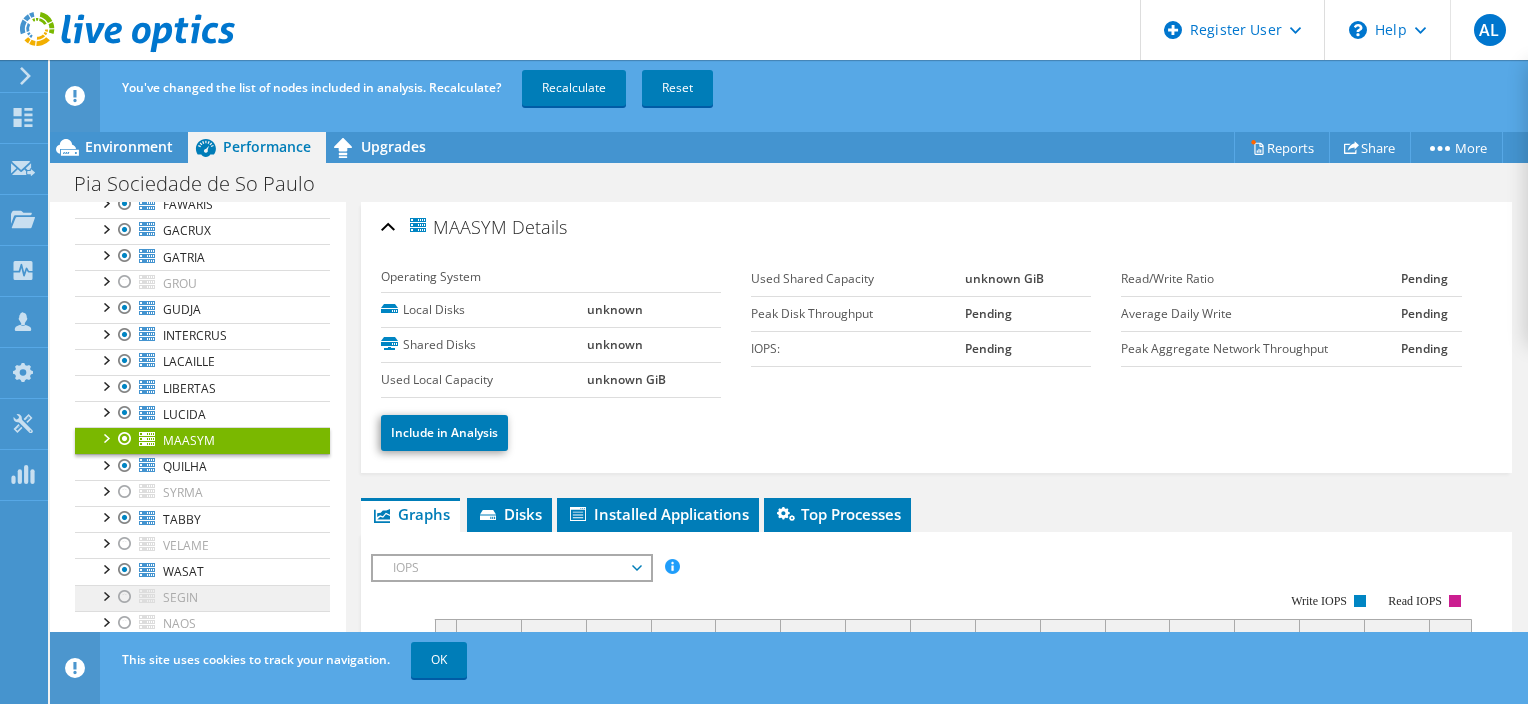 scroll, scrollTop: 972, scrollLeft: 0, axis: vertical 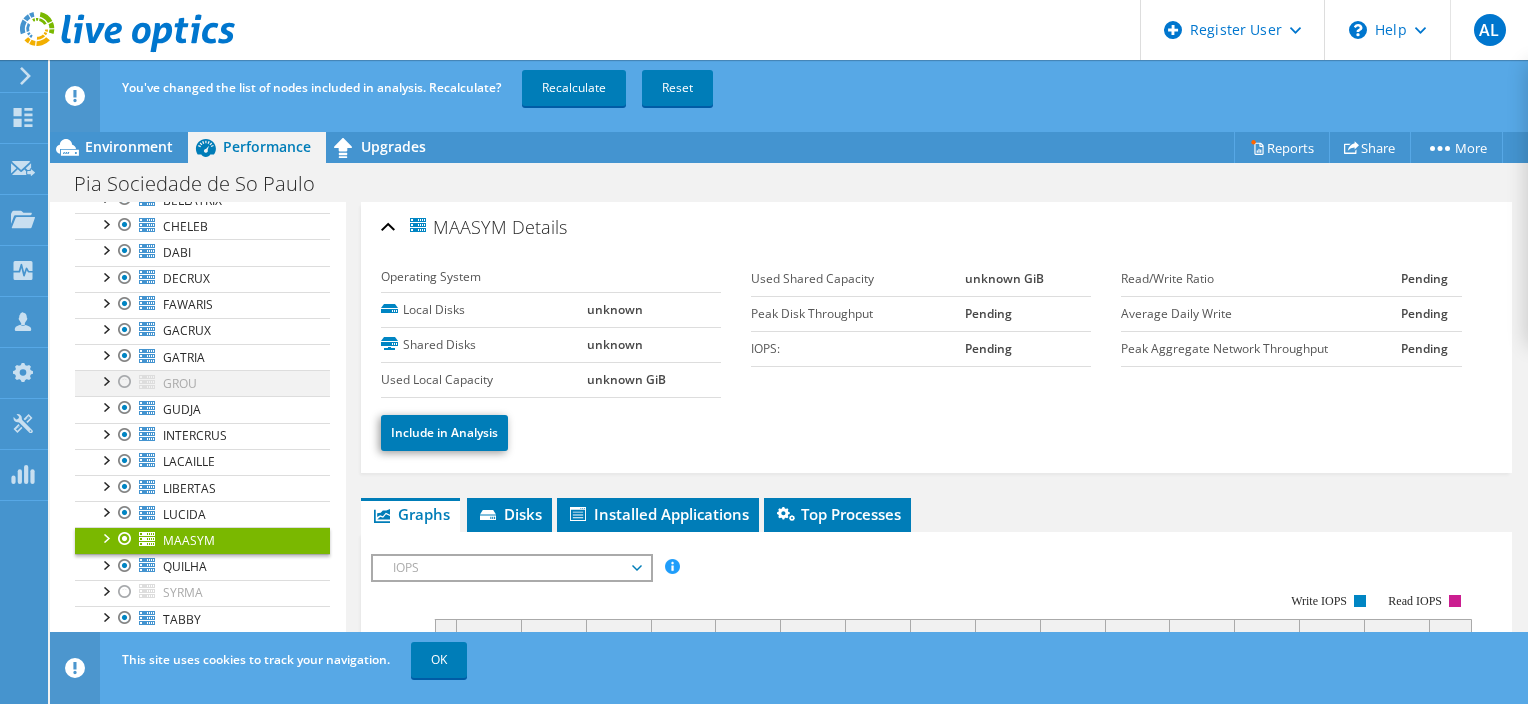 click at bounding box center (125, 382) 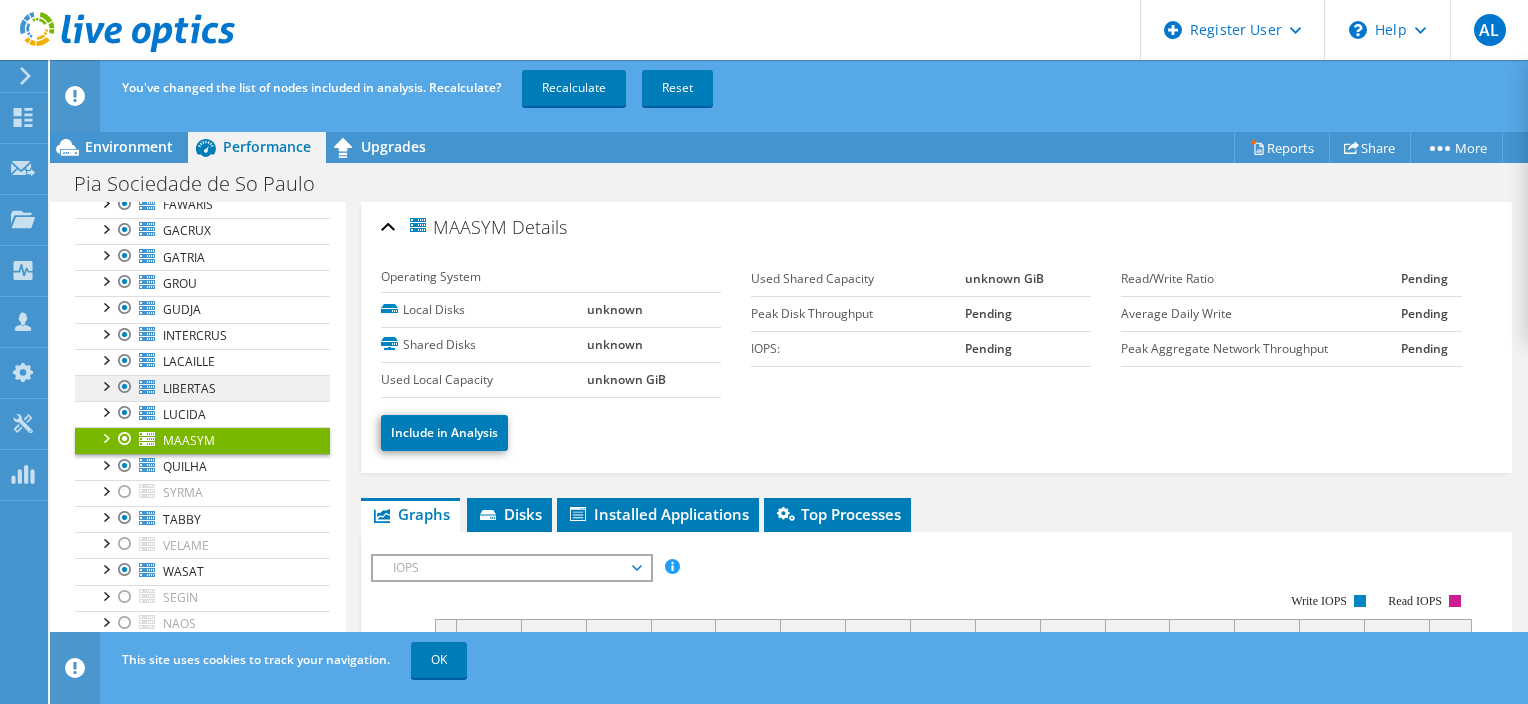 scroll, scrollTop: 1172, scrollLeft: 0, axis: vertical 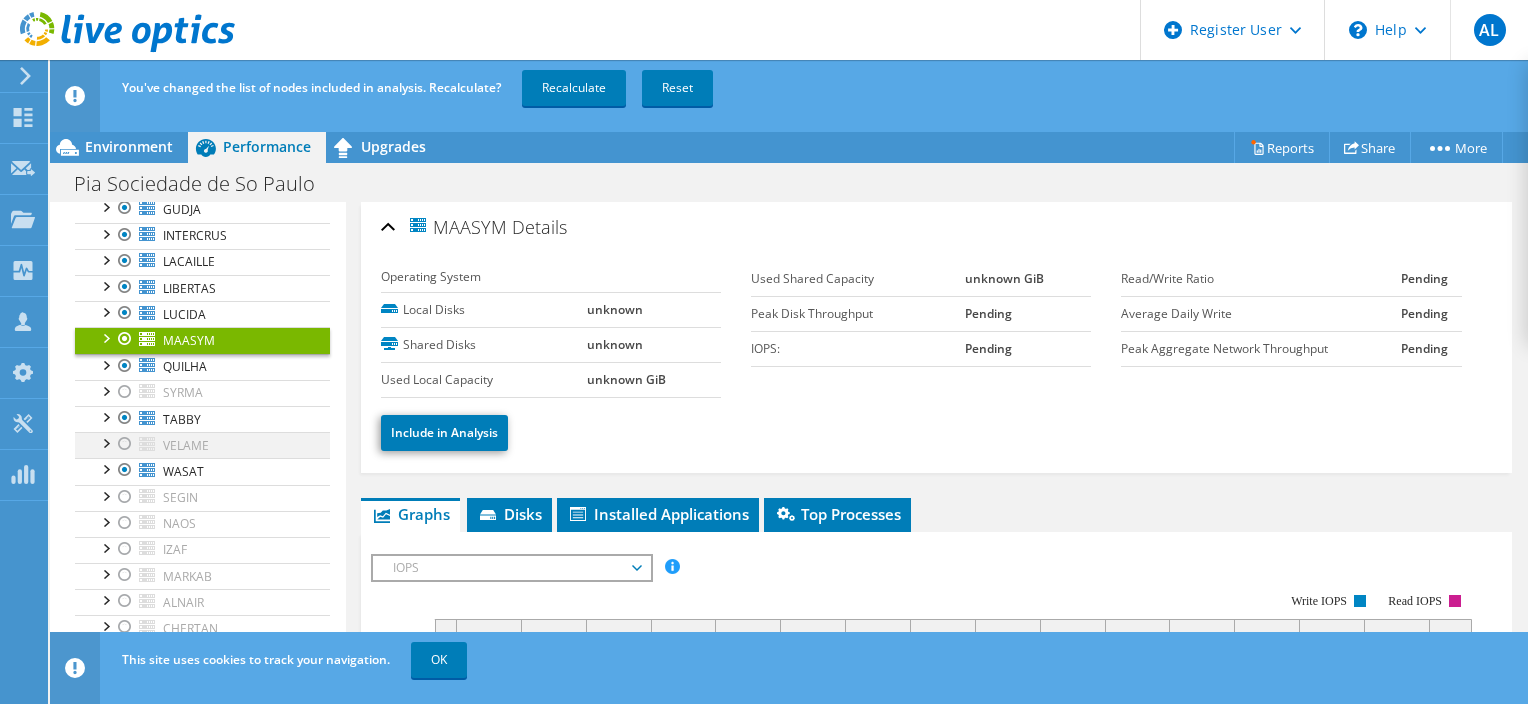 click at bounding box center [125, 444] 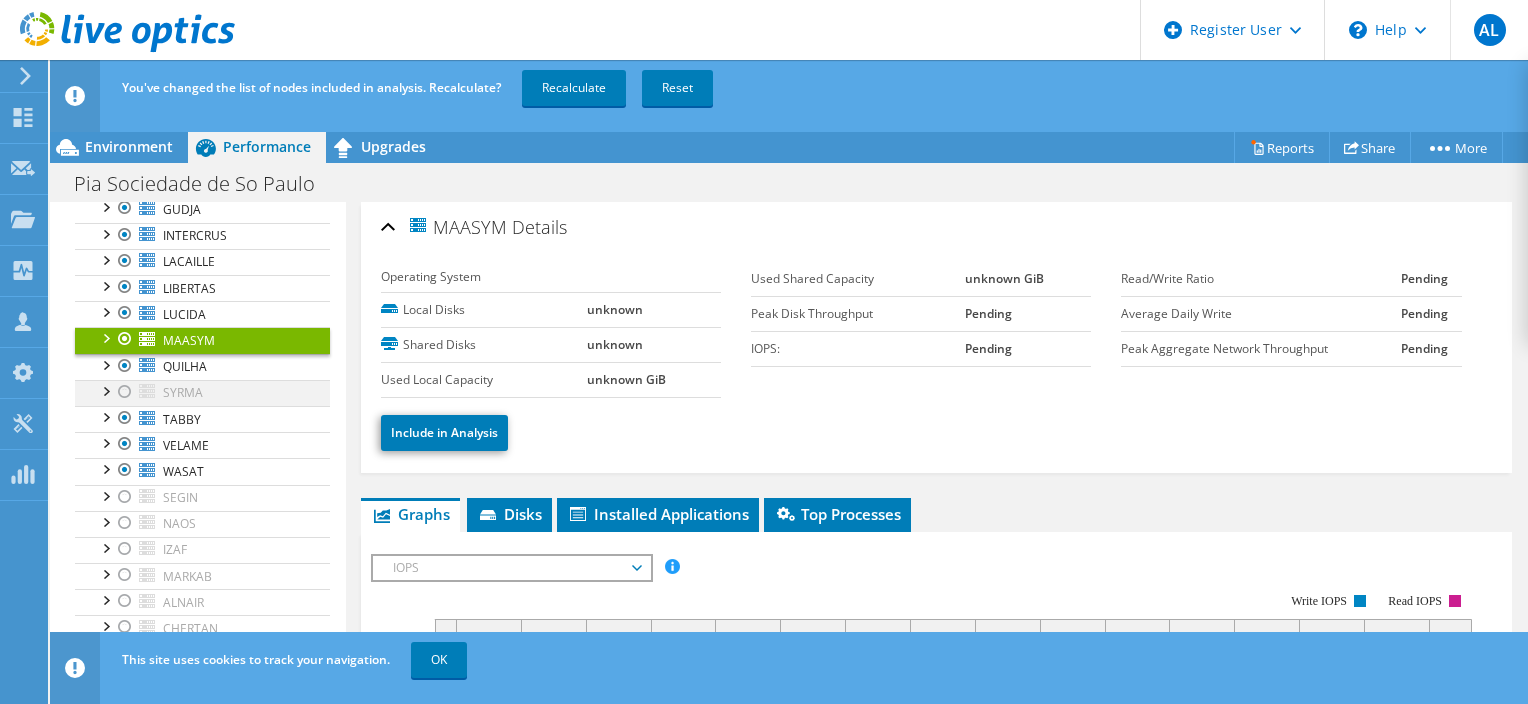click at bounding box center (125, 392) 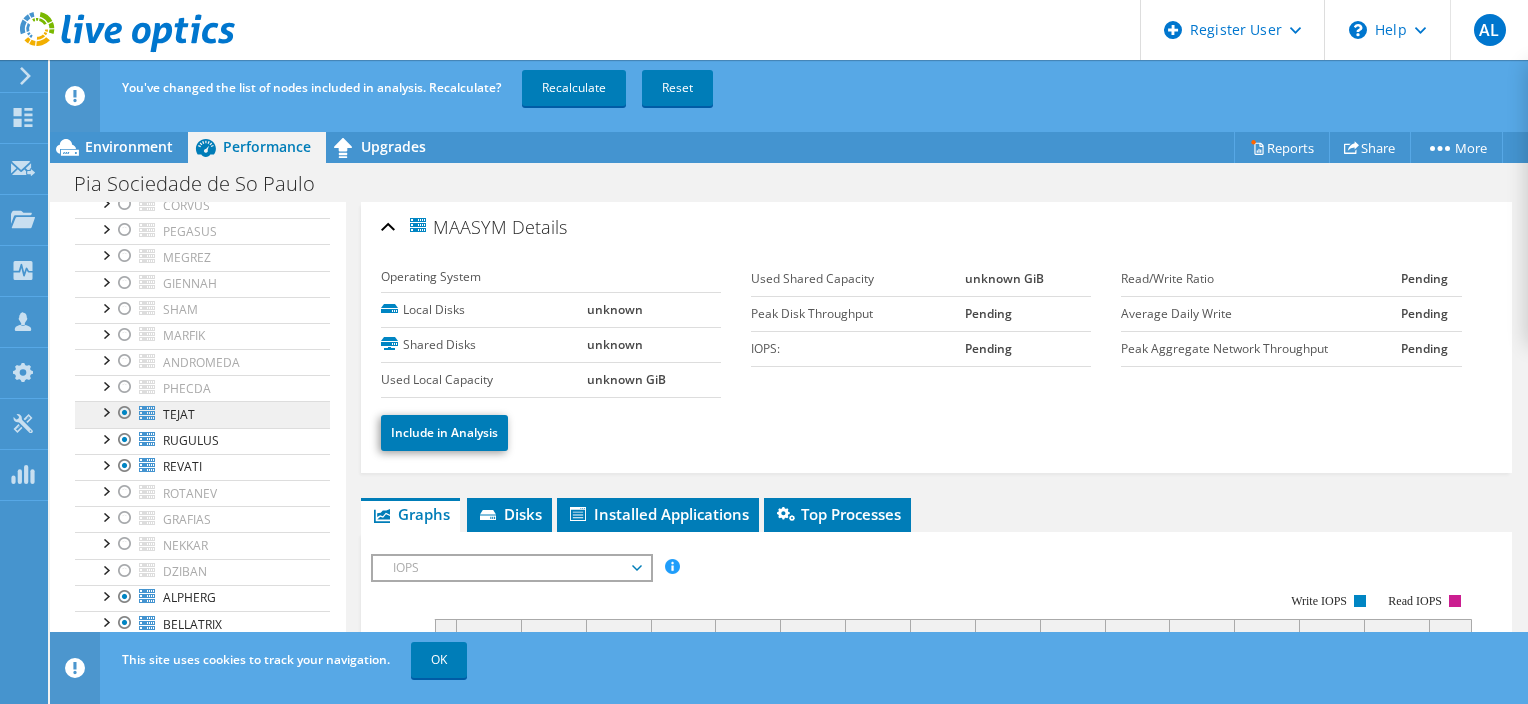 scroll, scrollTop: 648, scrollLeft: 0, axis: vertical 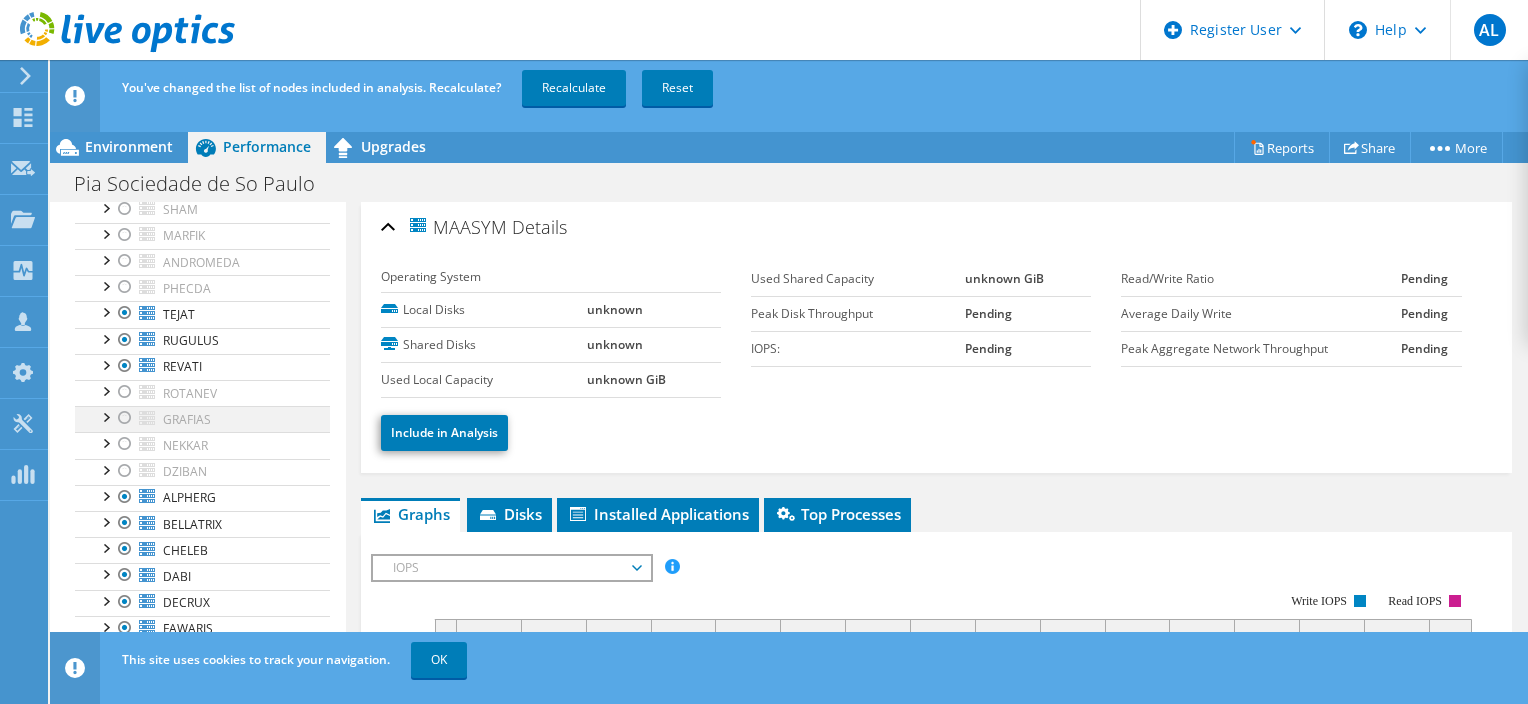 click at bounding box center [125, 418] 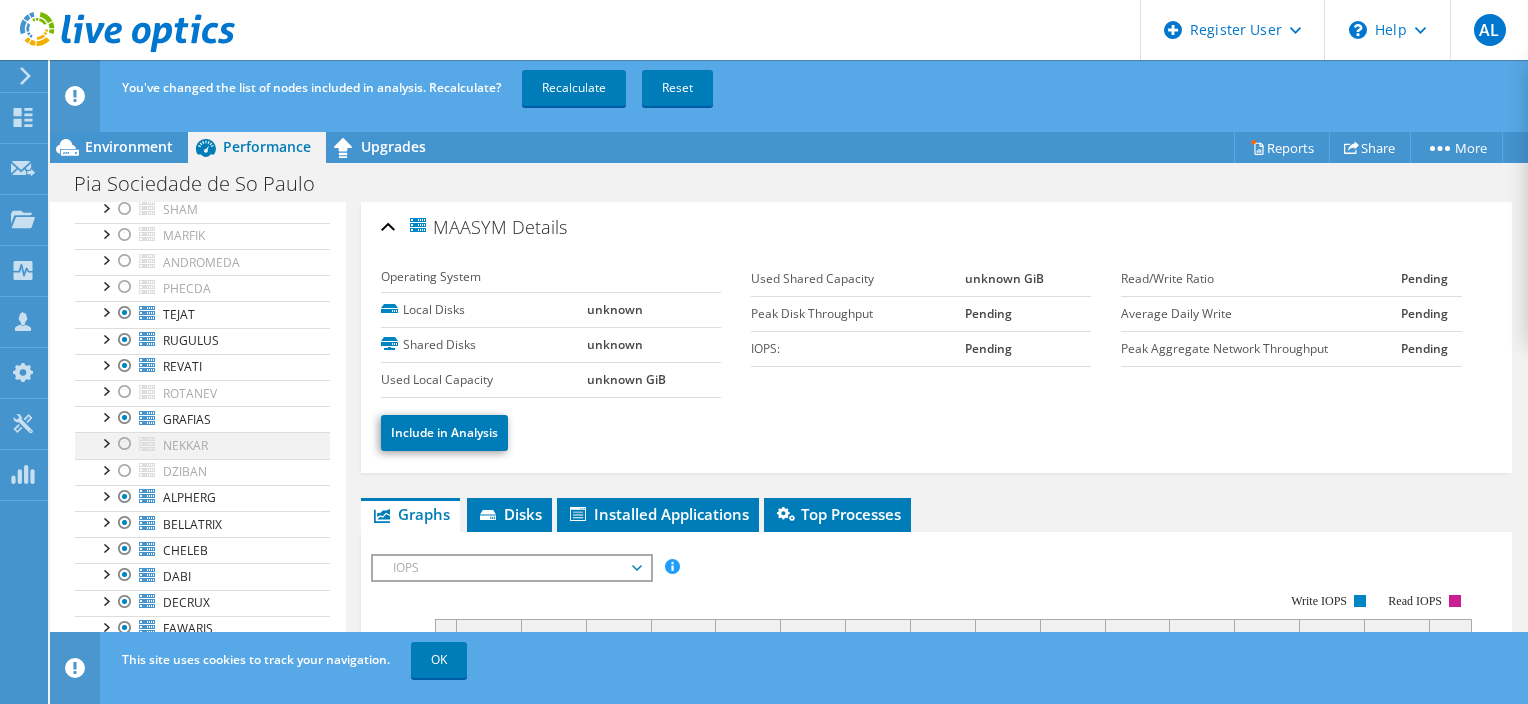 click at bounding box center (125, 444) 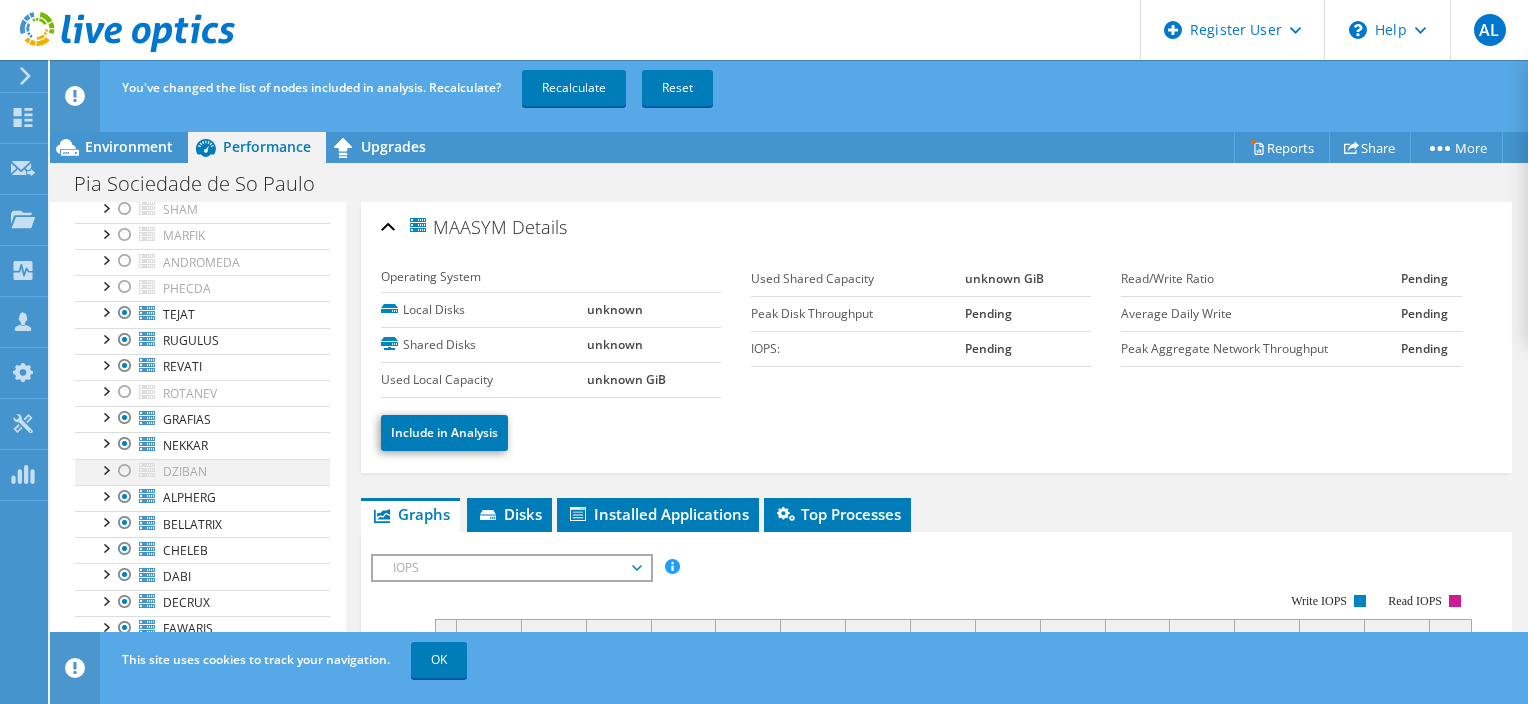 click at bounding box center [125, 471] 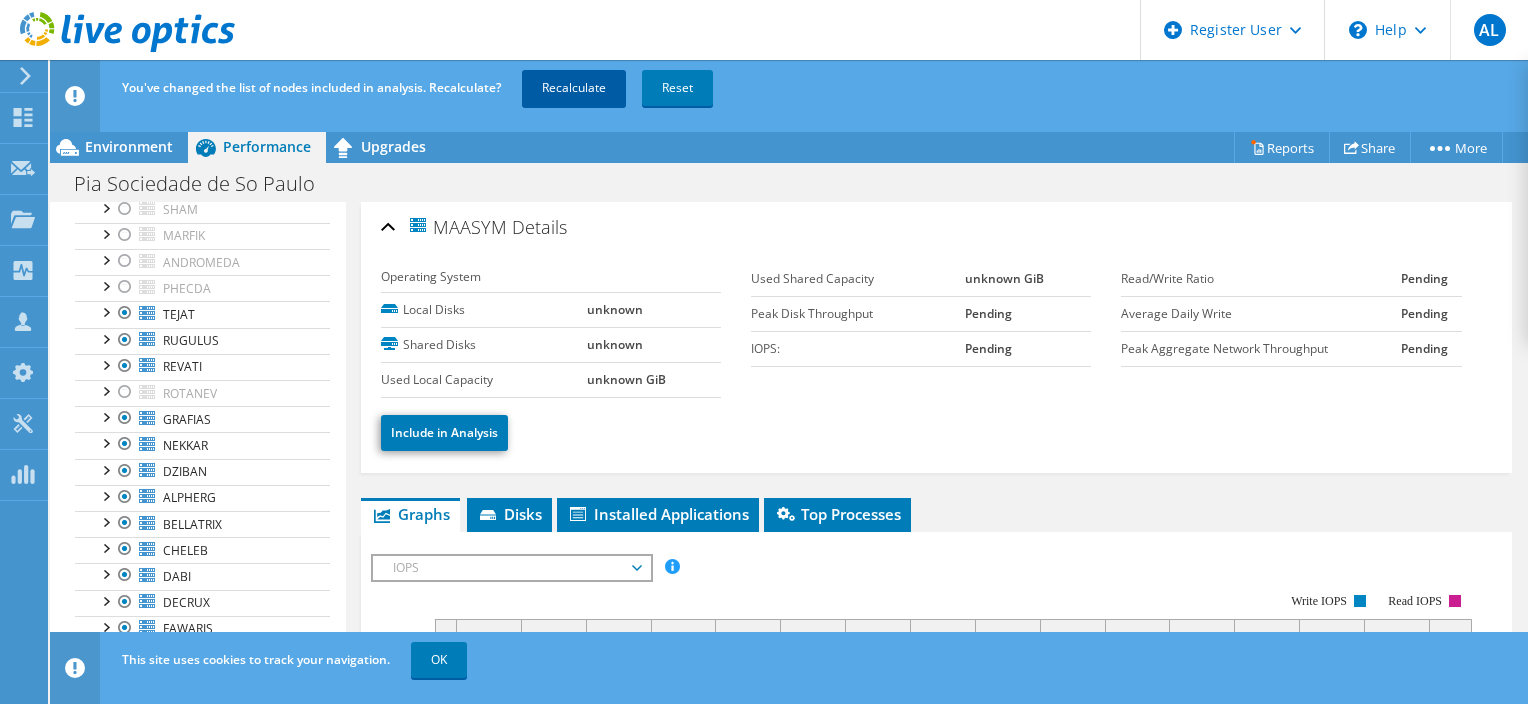 click on "Recalculate" at bounding box center (574, 88) 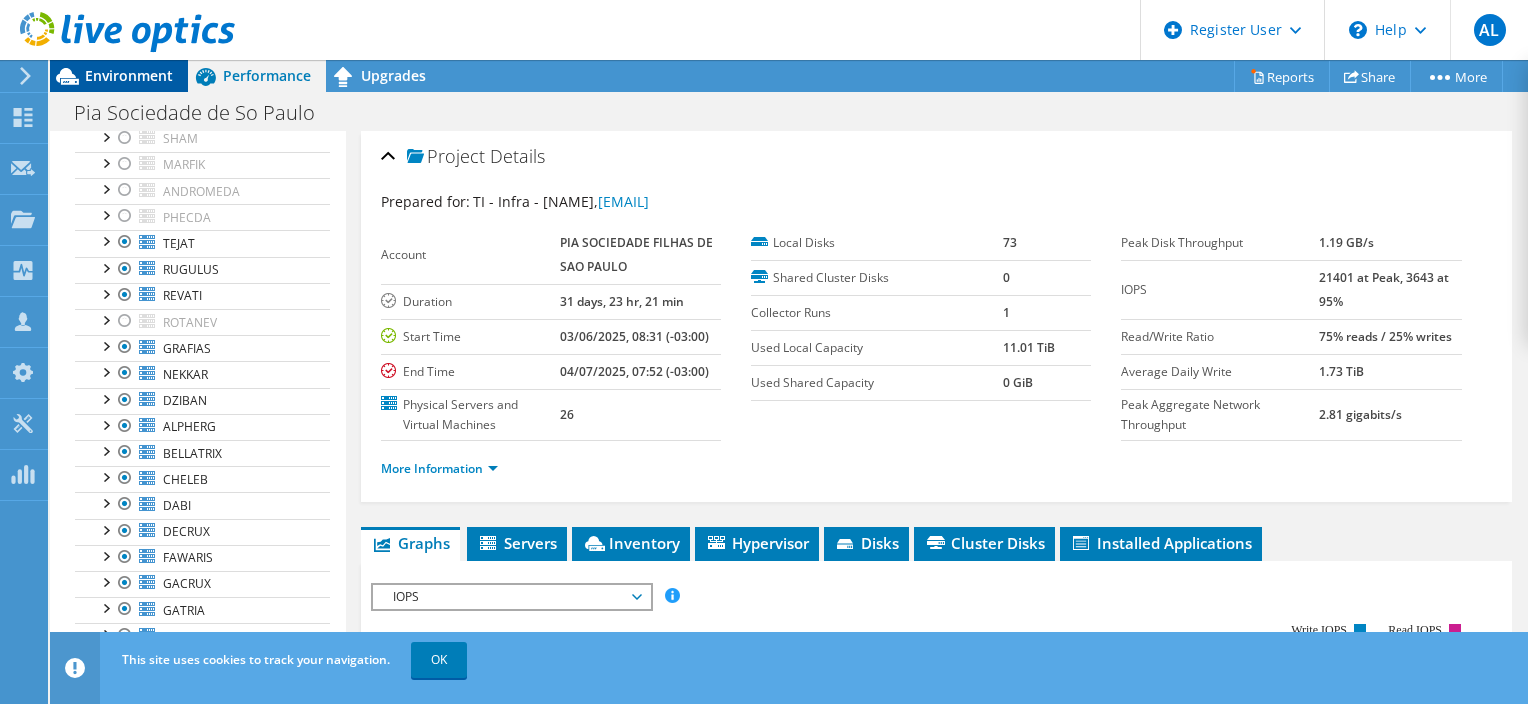 click on "Environment" at bounding box center (129, 75) 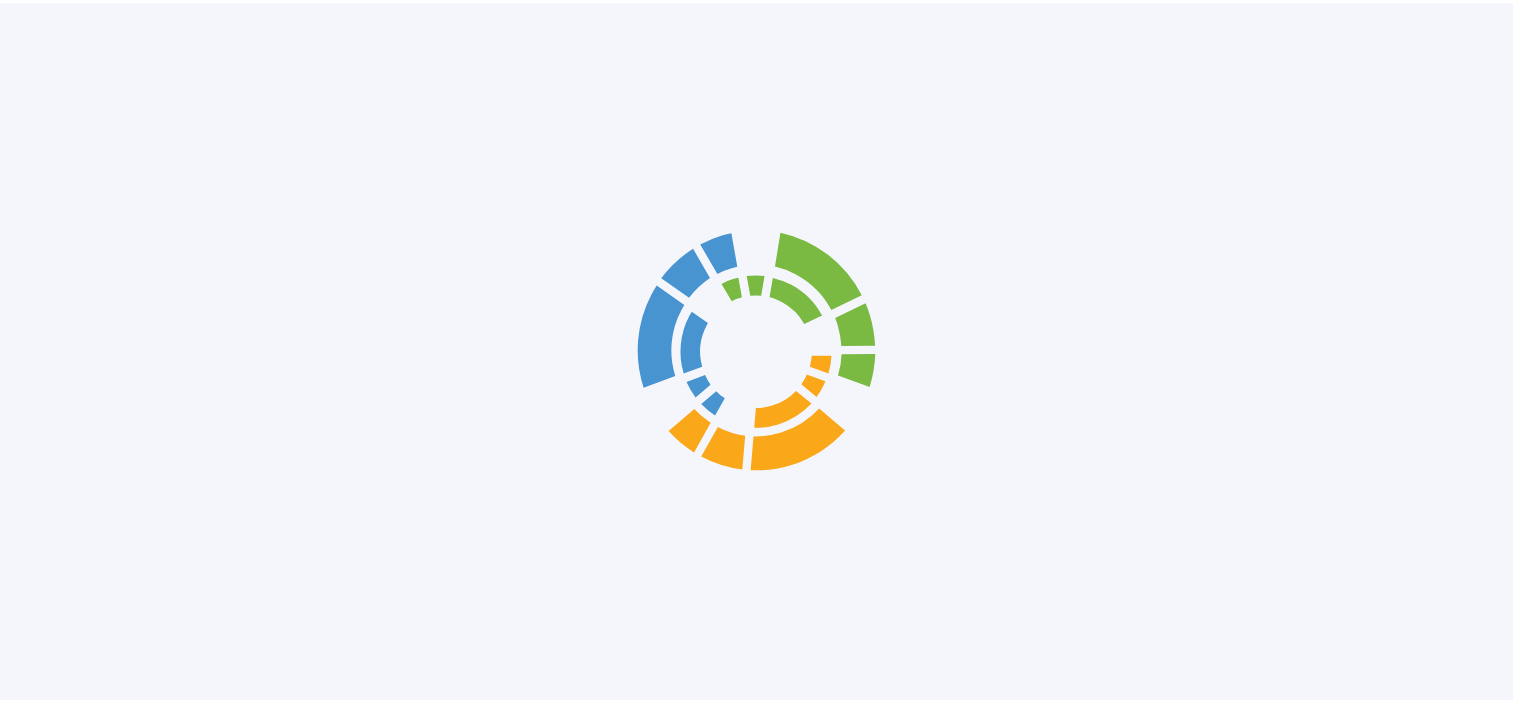 scroll, scrollTop: 0, scrollLeft: 0, axis: both 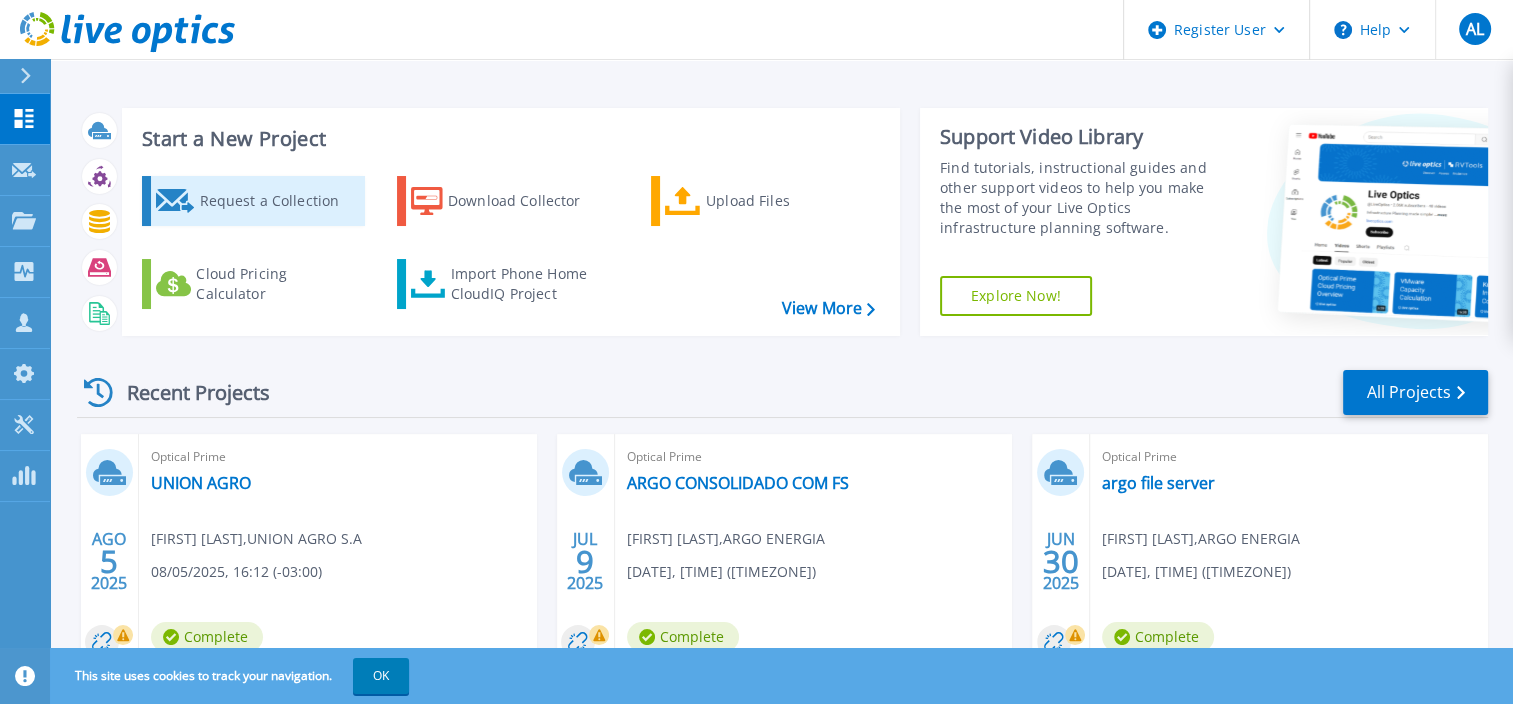 click on "Request a Collection" at bounding box center [279, 201] 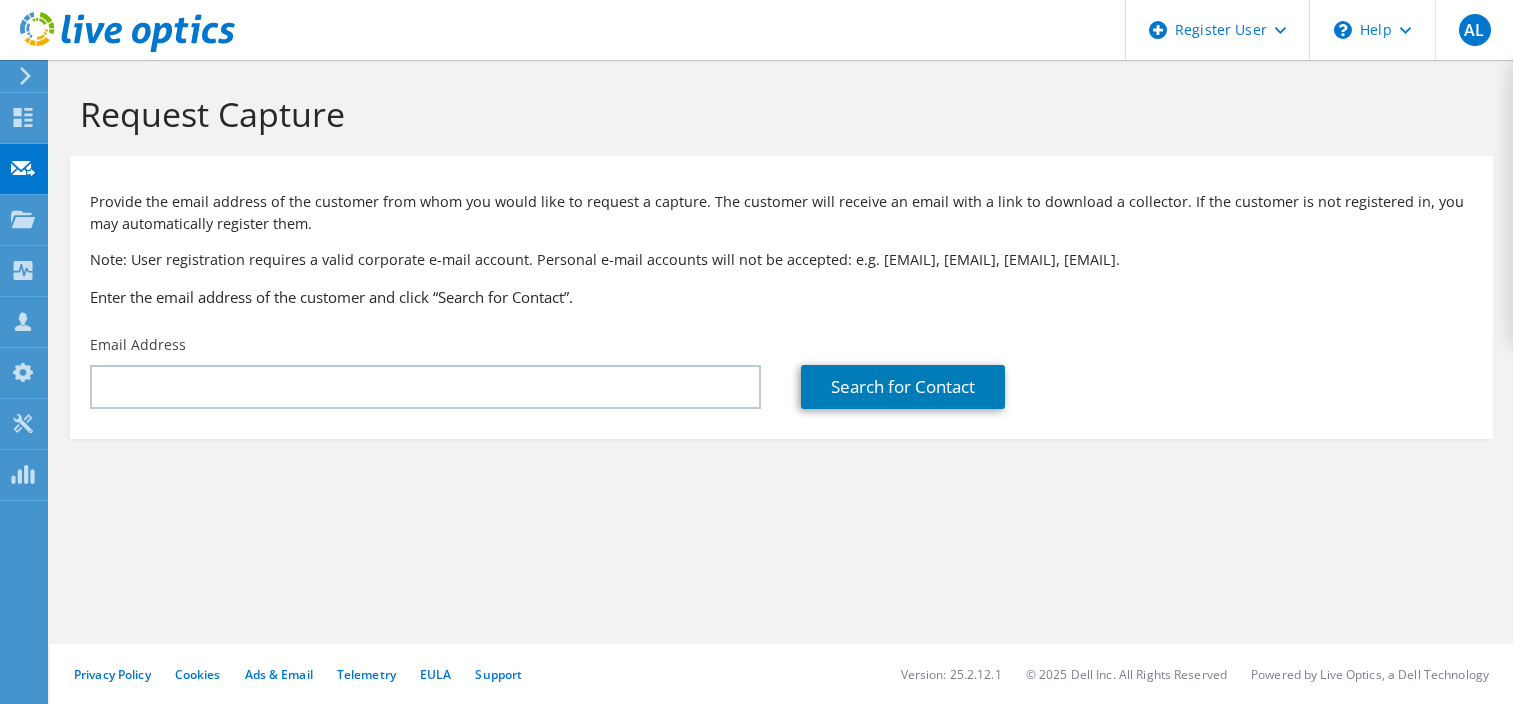 scroll, scrollTop: 0, scrollLeft: 0, axis: both 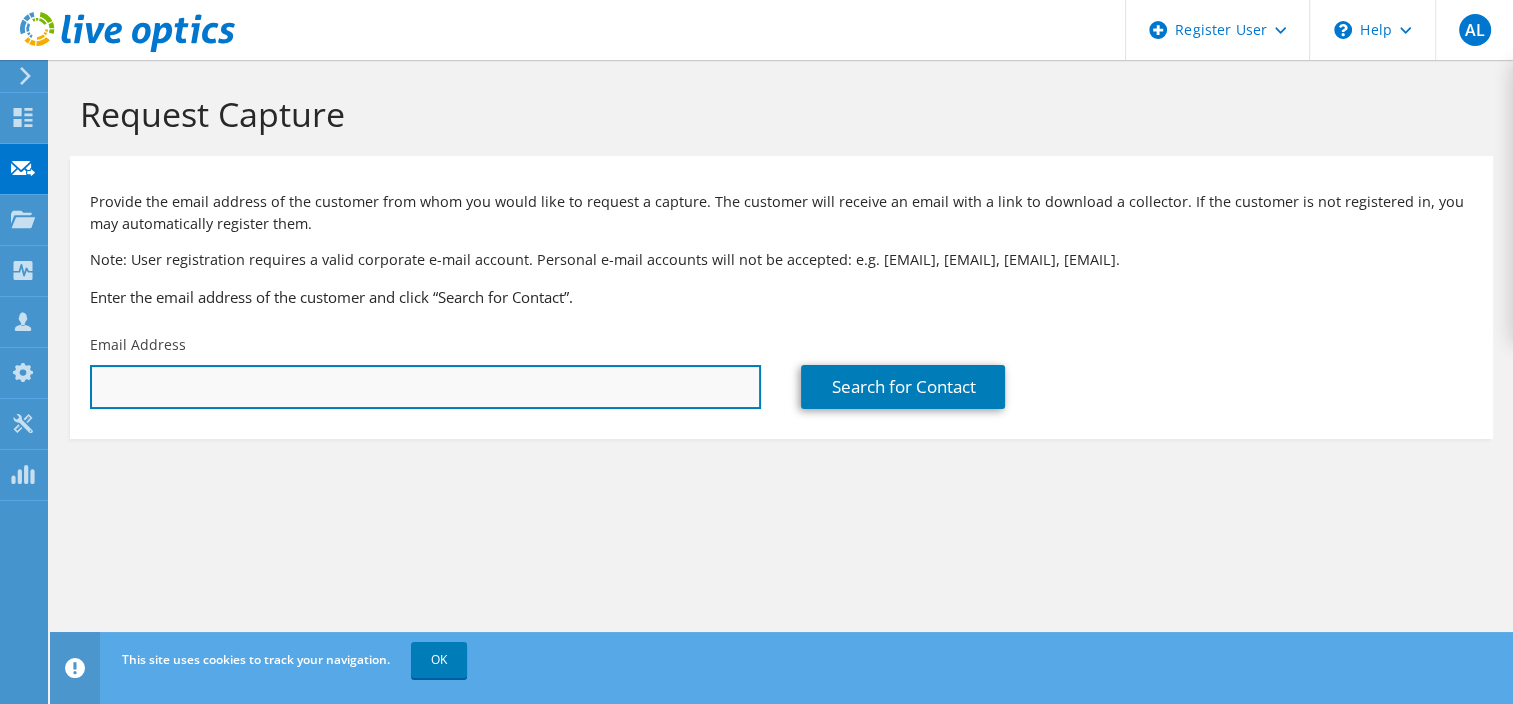 click at bounding box center (425, 387) 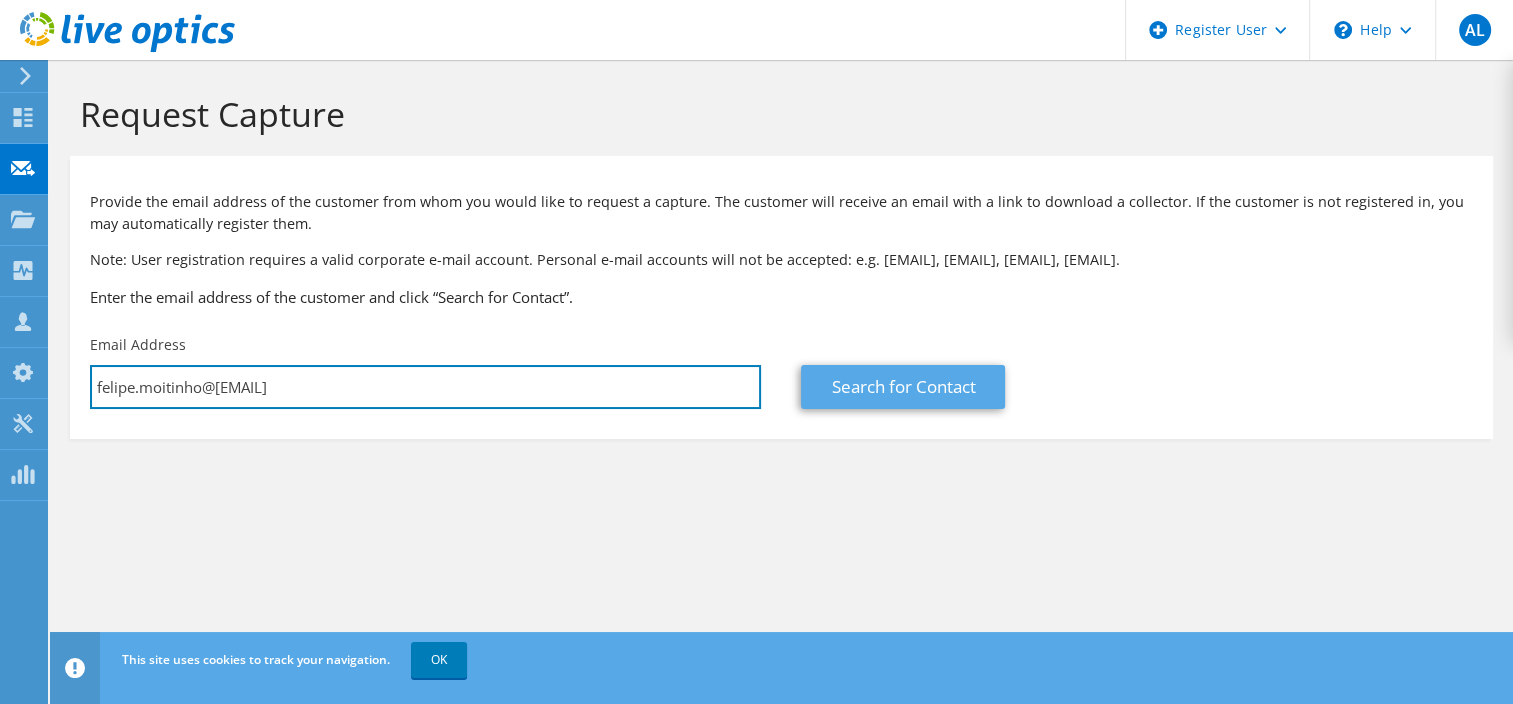 type on "felipe.moitinho@[EMAIL]" 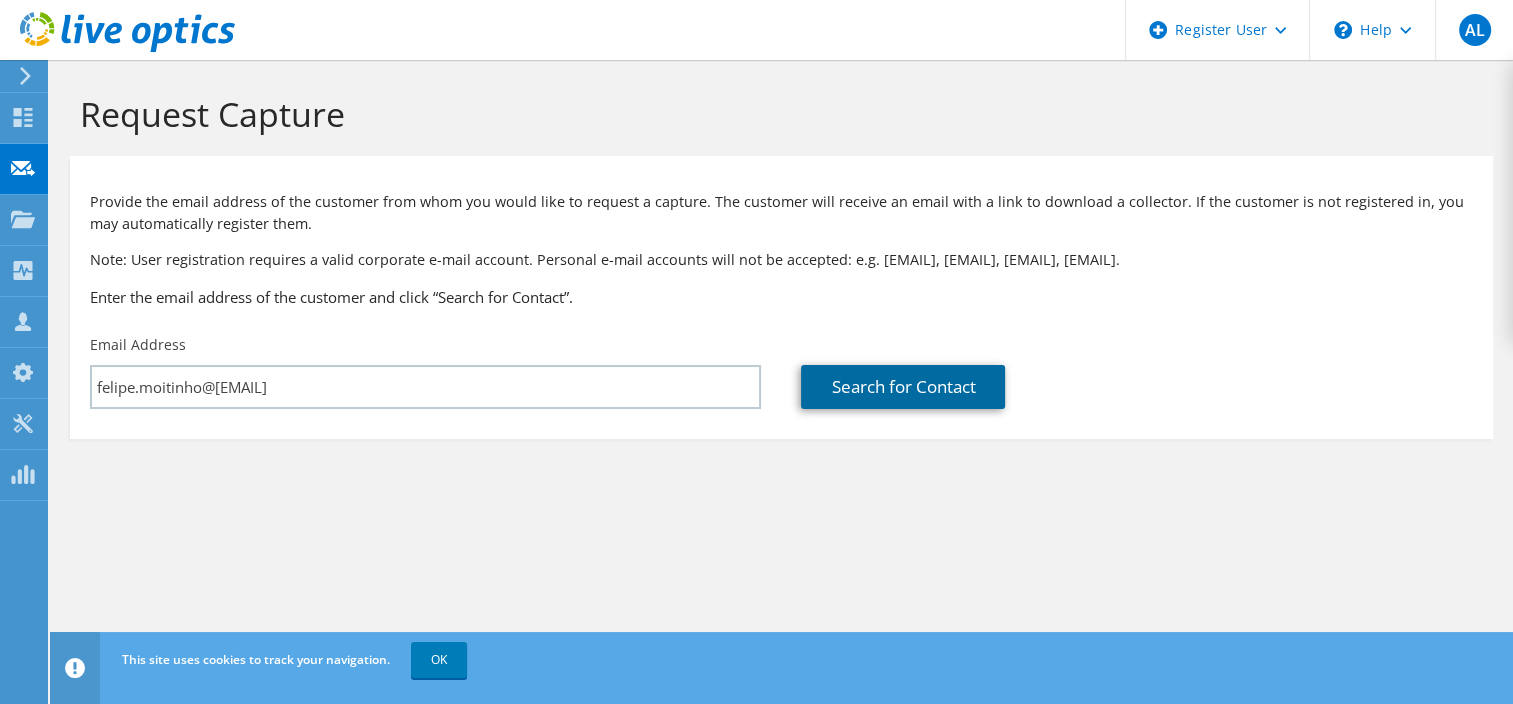 click on "Search for Contact" at bounding box center (903, 387) 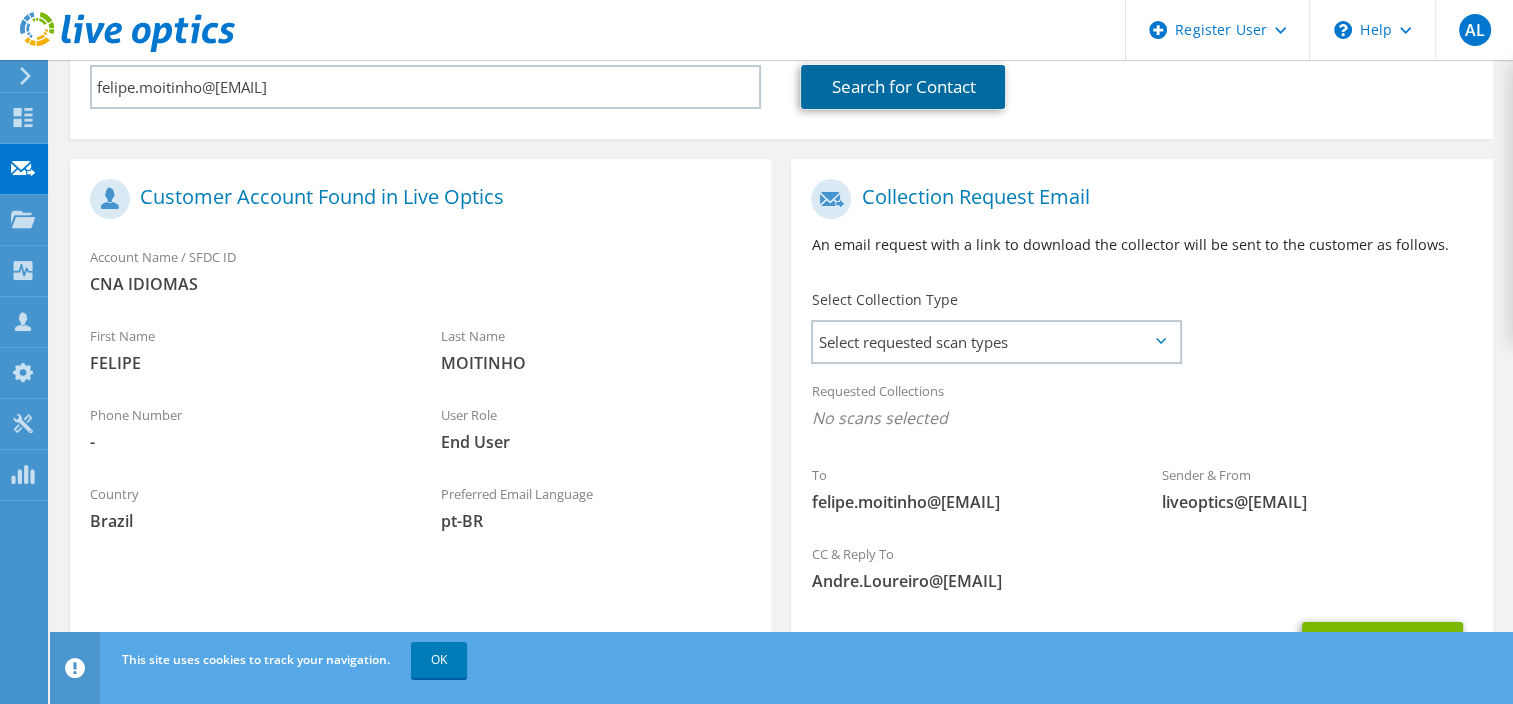 scroll, scrollTop: 400, scrollLeft: 0, axis: vertical 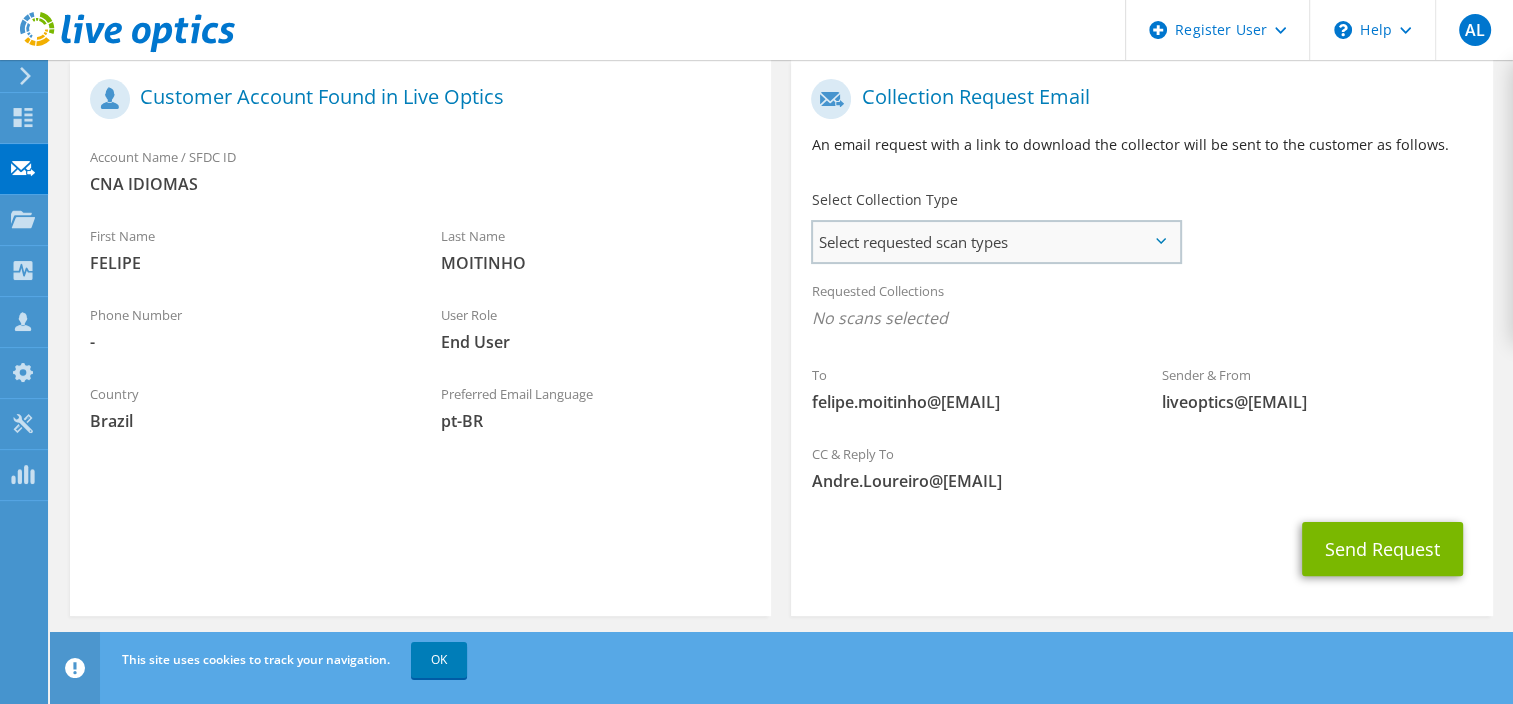 click on "Select requested scan types" at bounding box center [995, 242] 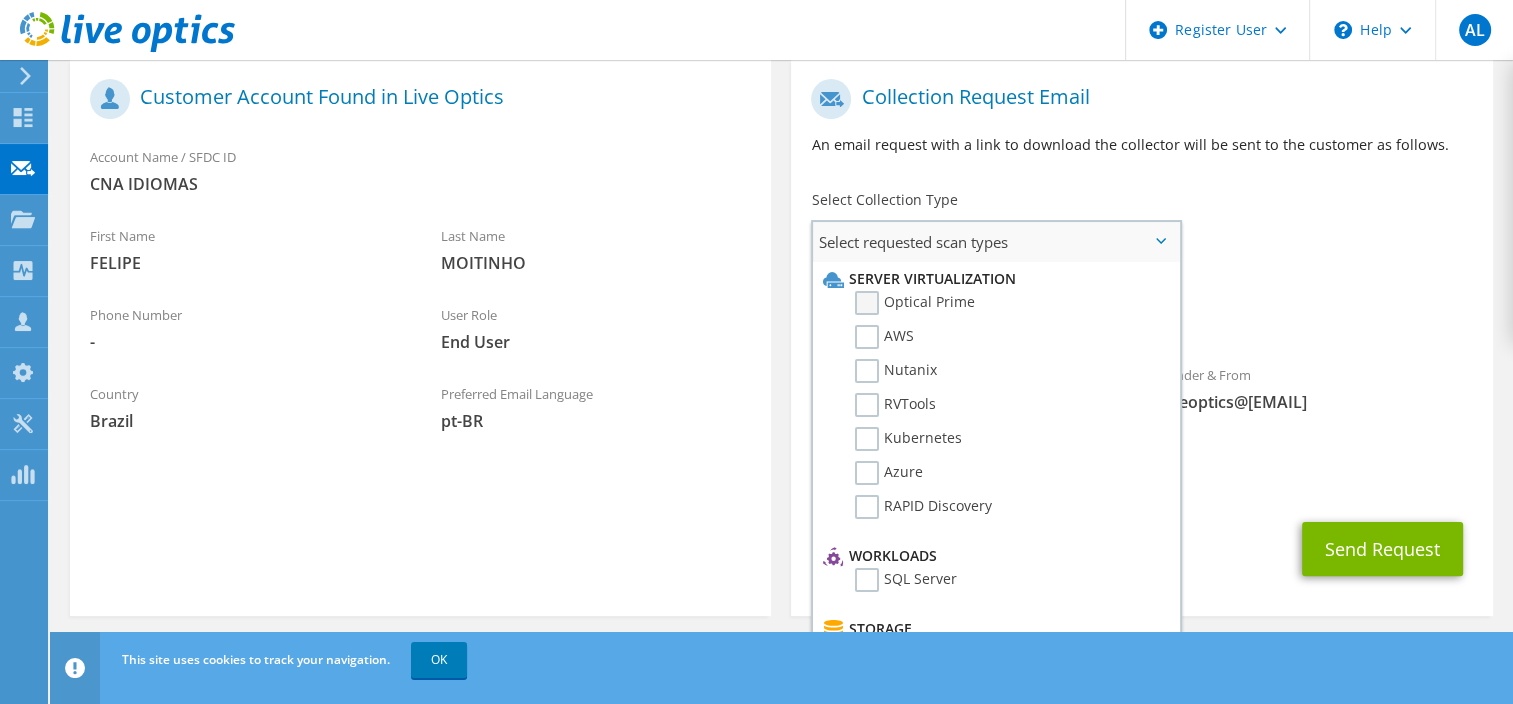 click on "Optical Prime" at bounding box center (915, 303) 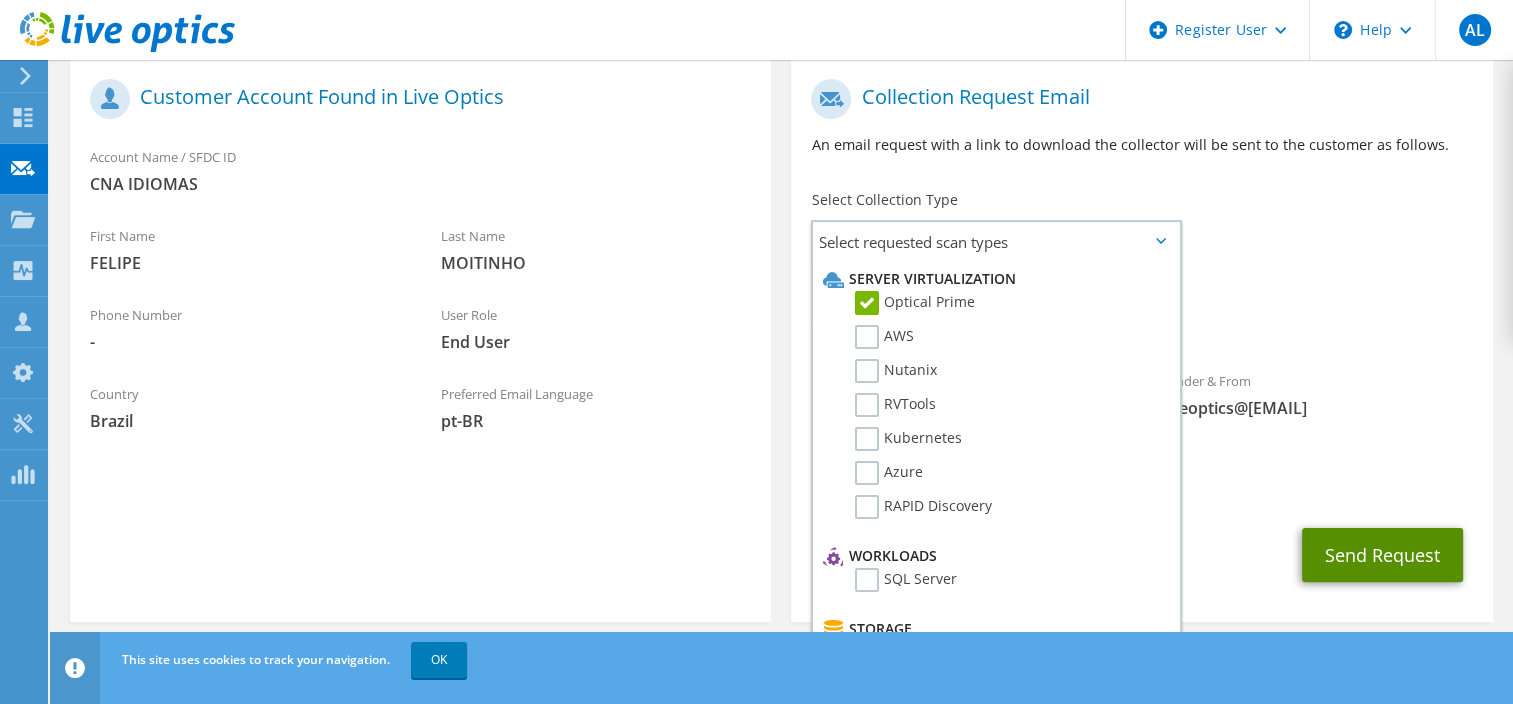 click on "Send Request" at bounding box center (1382, 555) 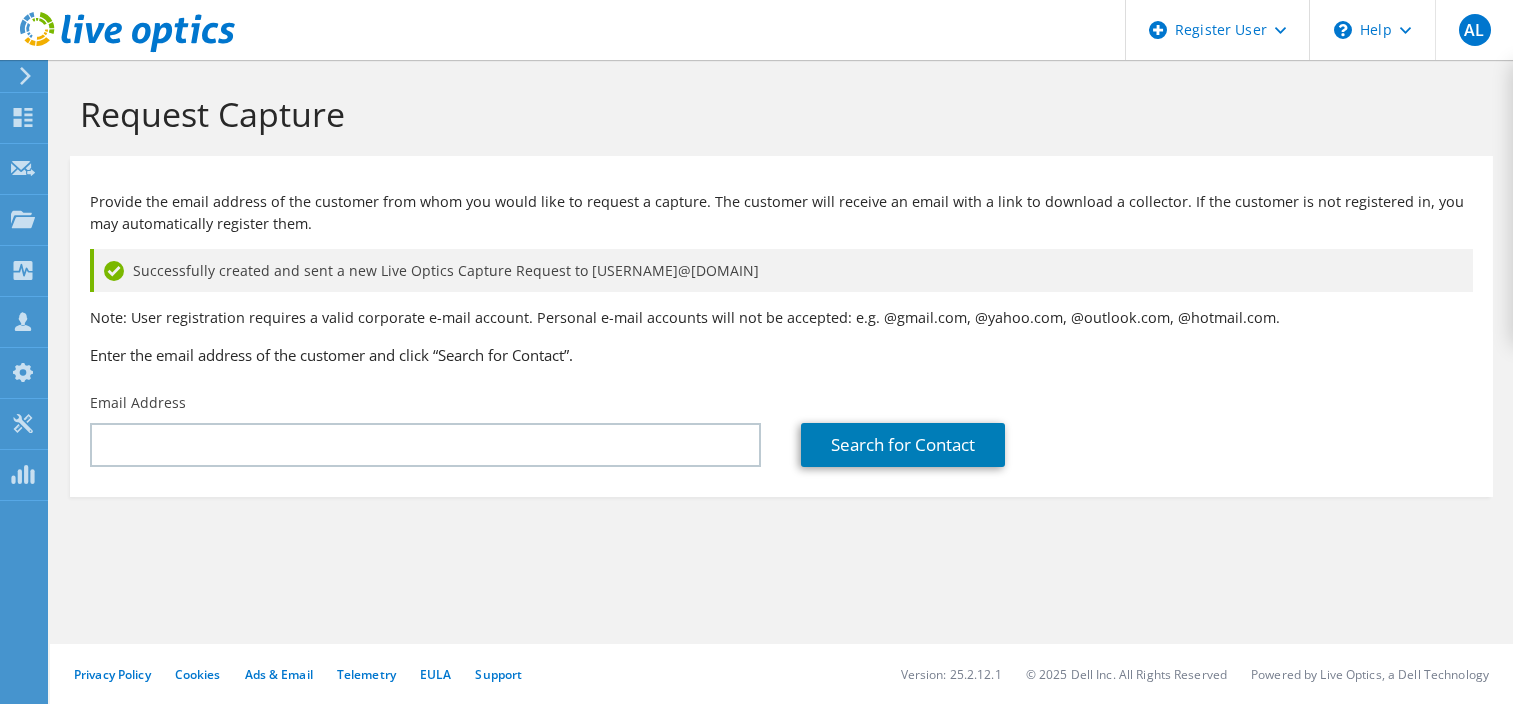 scroll, scrollTop: 0, scrollLeft: 0, axis: both 